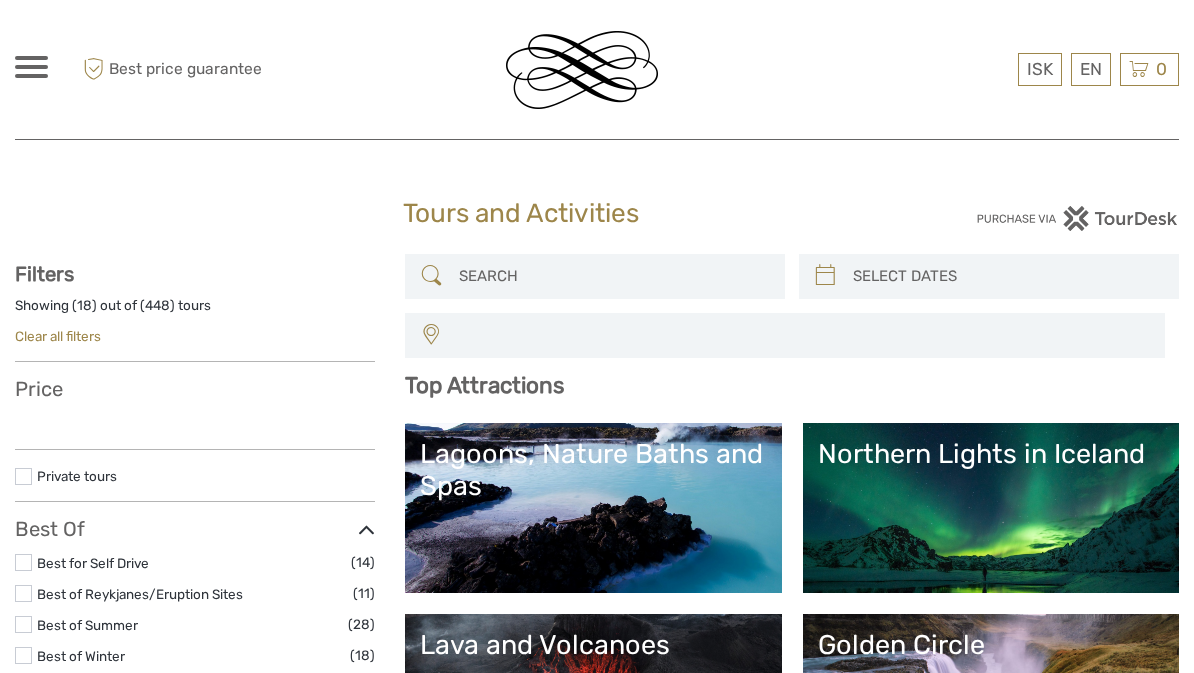 select 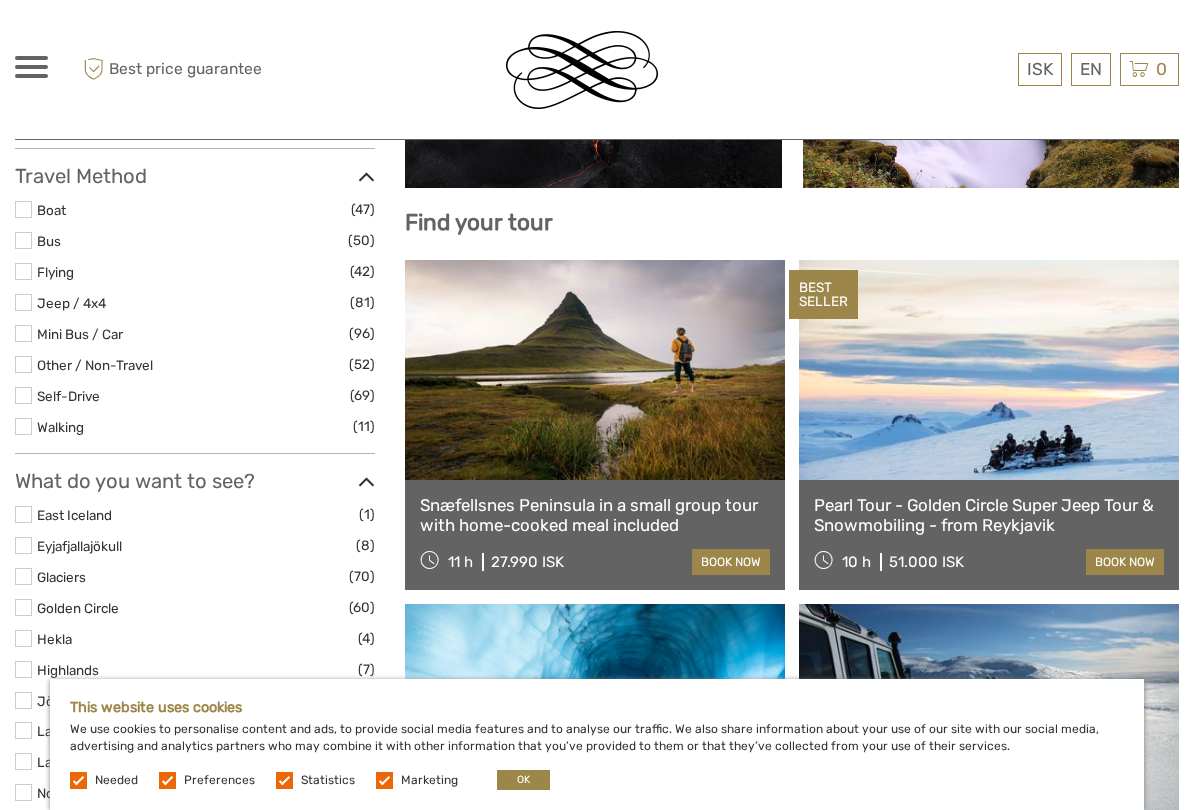 scroll, scrollTop: 595, scrollLeft: 0, axis: vertical 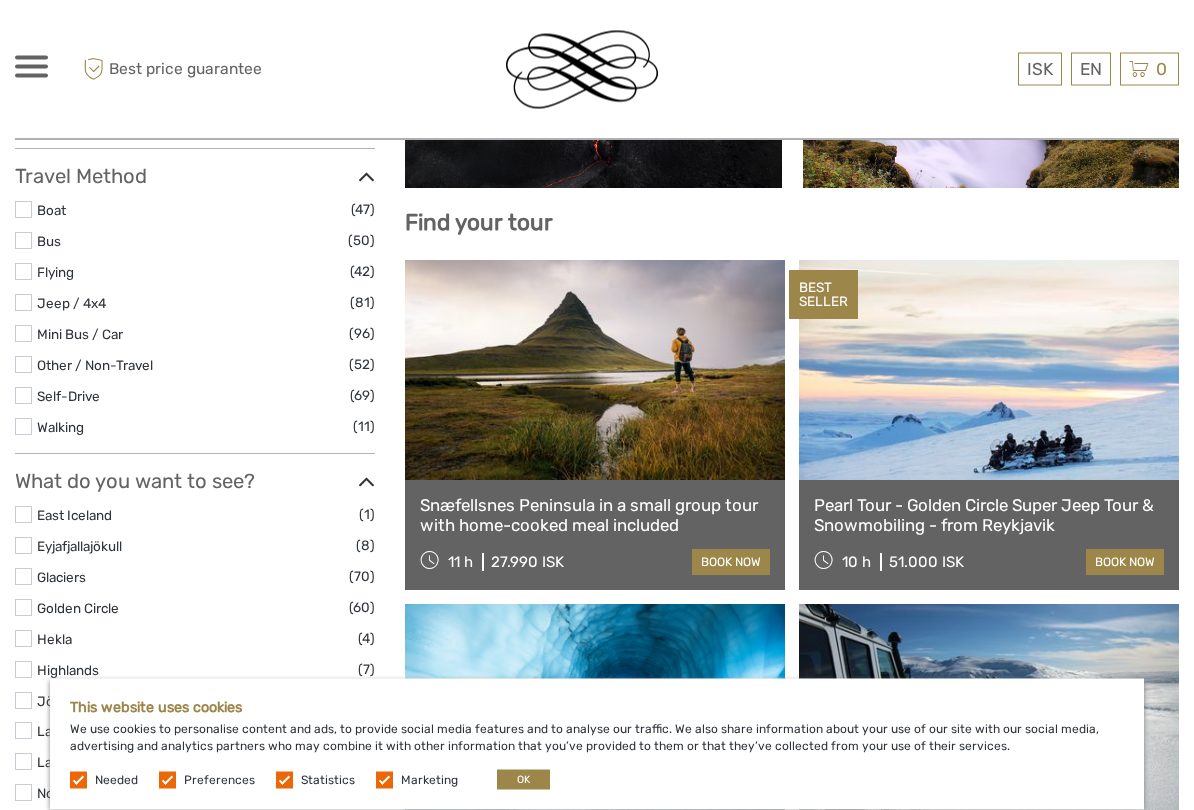 click on "Snæfellsnes Peninsula in a small group tour with home-cooked meal included" at bounding box center [595, 516] 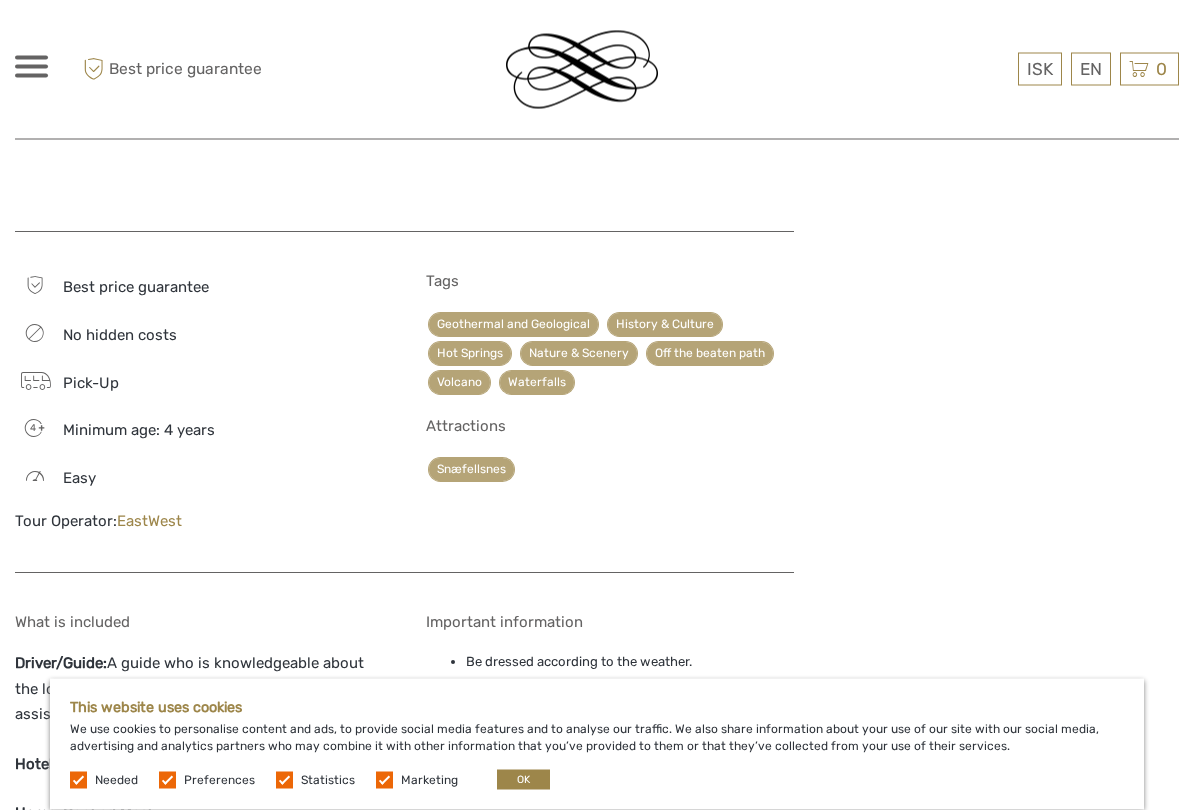 scroll, scrollTop: 2247, scrollLeft: 0, axis: vertical 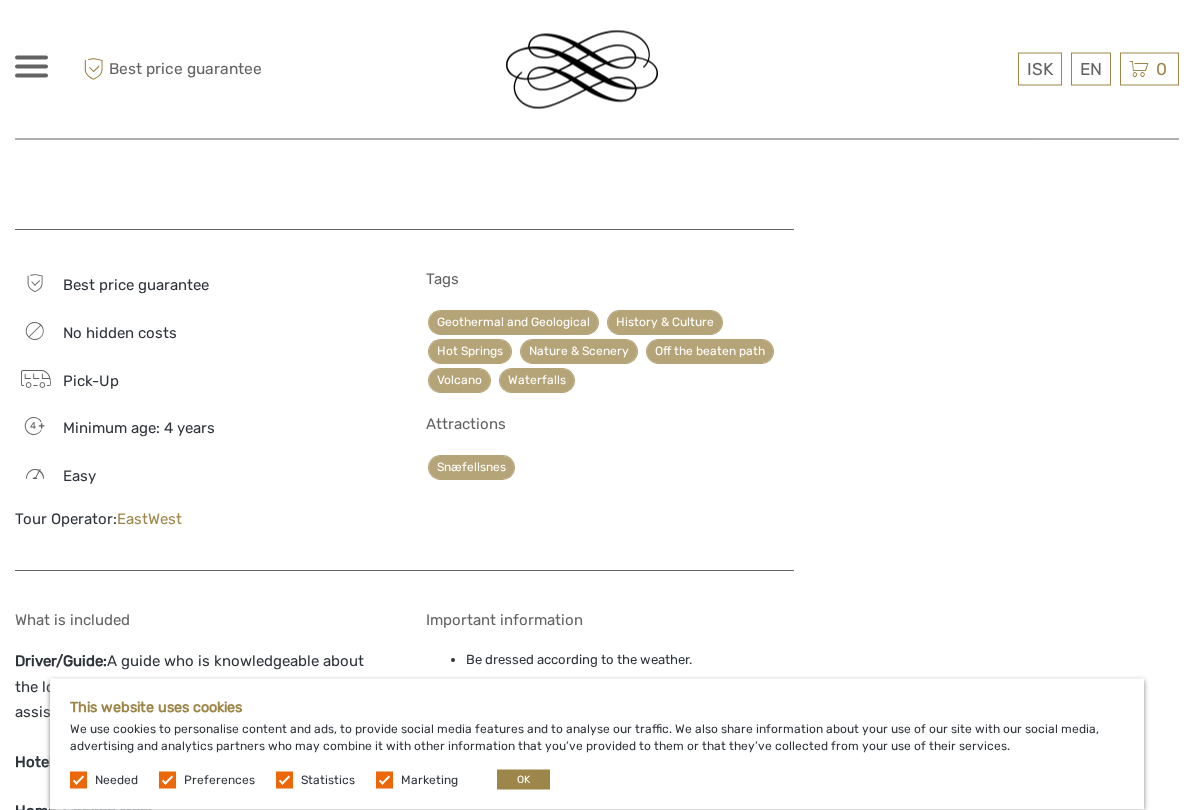 click on "Pick-Up" at bounding box center [199, 381] 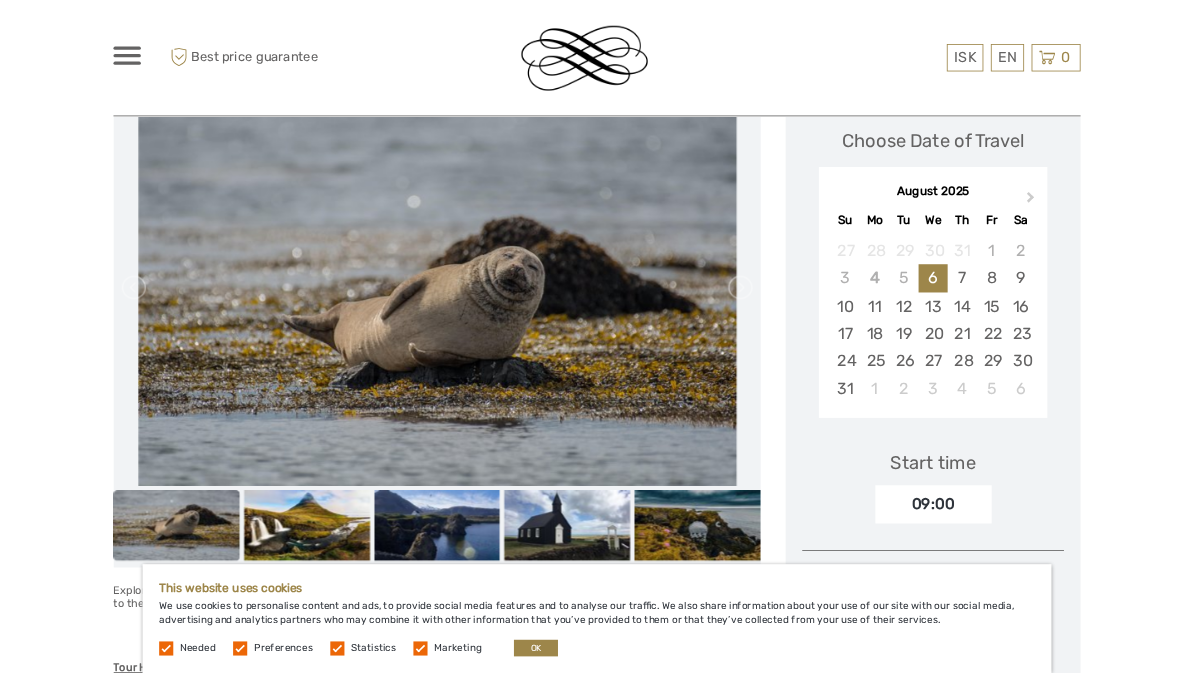scroll, scrollTop: 320, scrollLeft: 0, axis: vertical 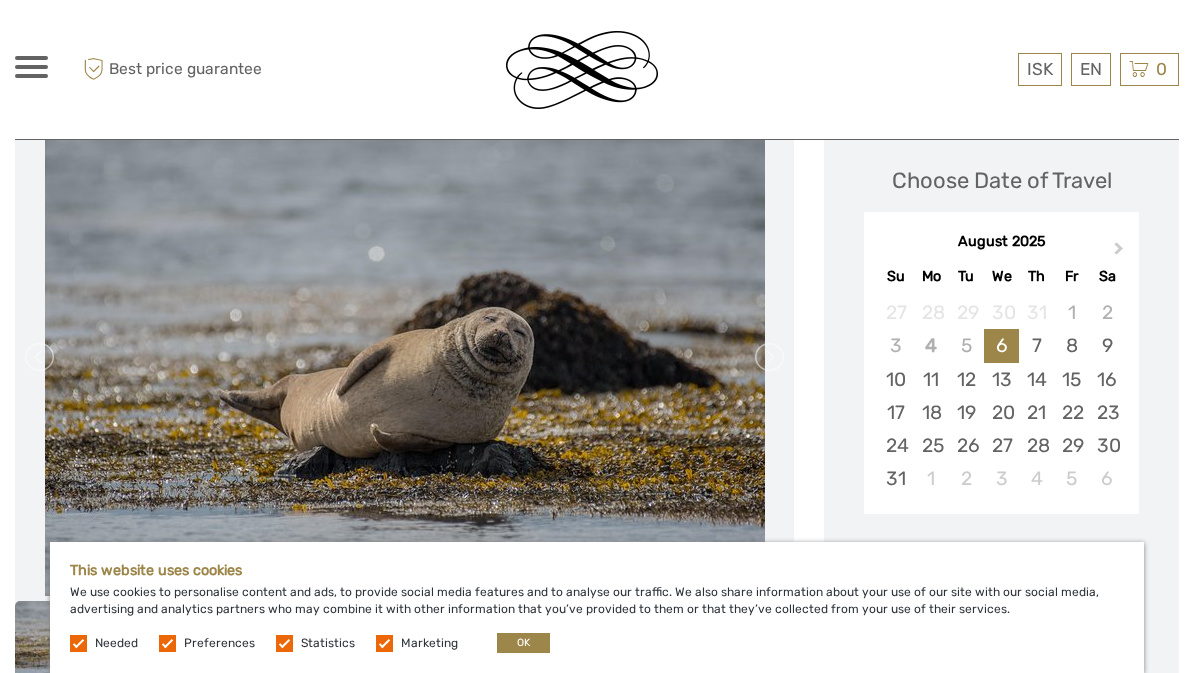 click on "Next Month" at bounding box center [1121, 253] 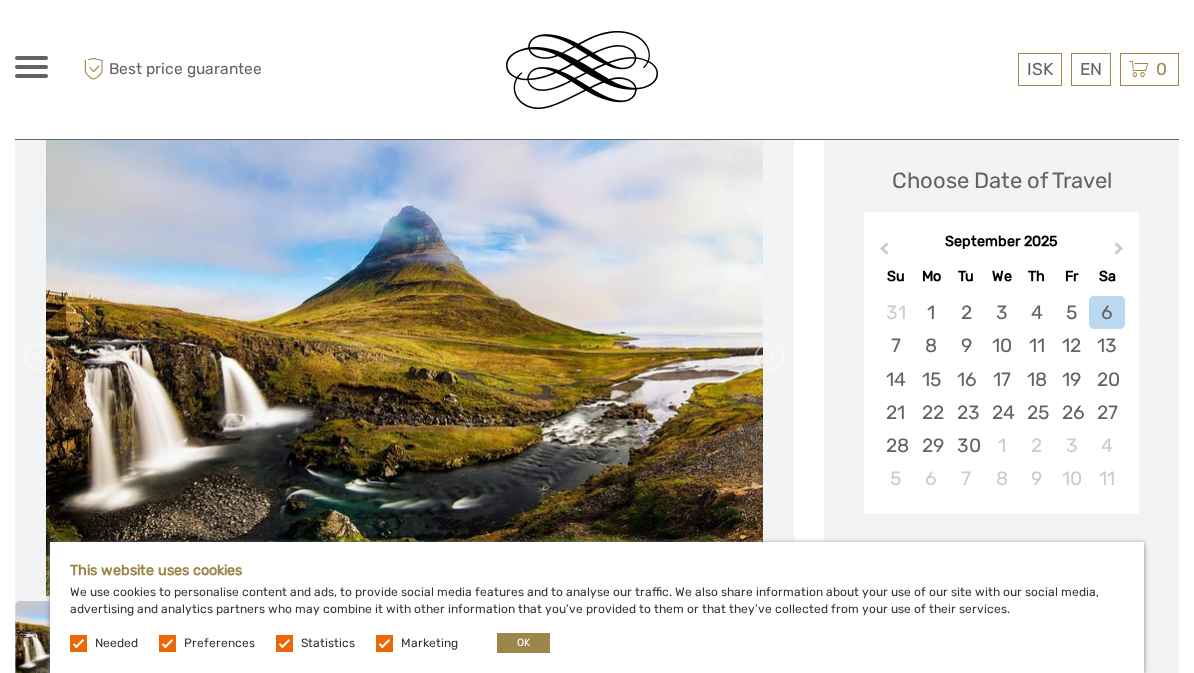 click on "27" at bounding box center (1106, 412) 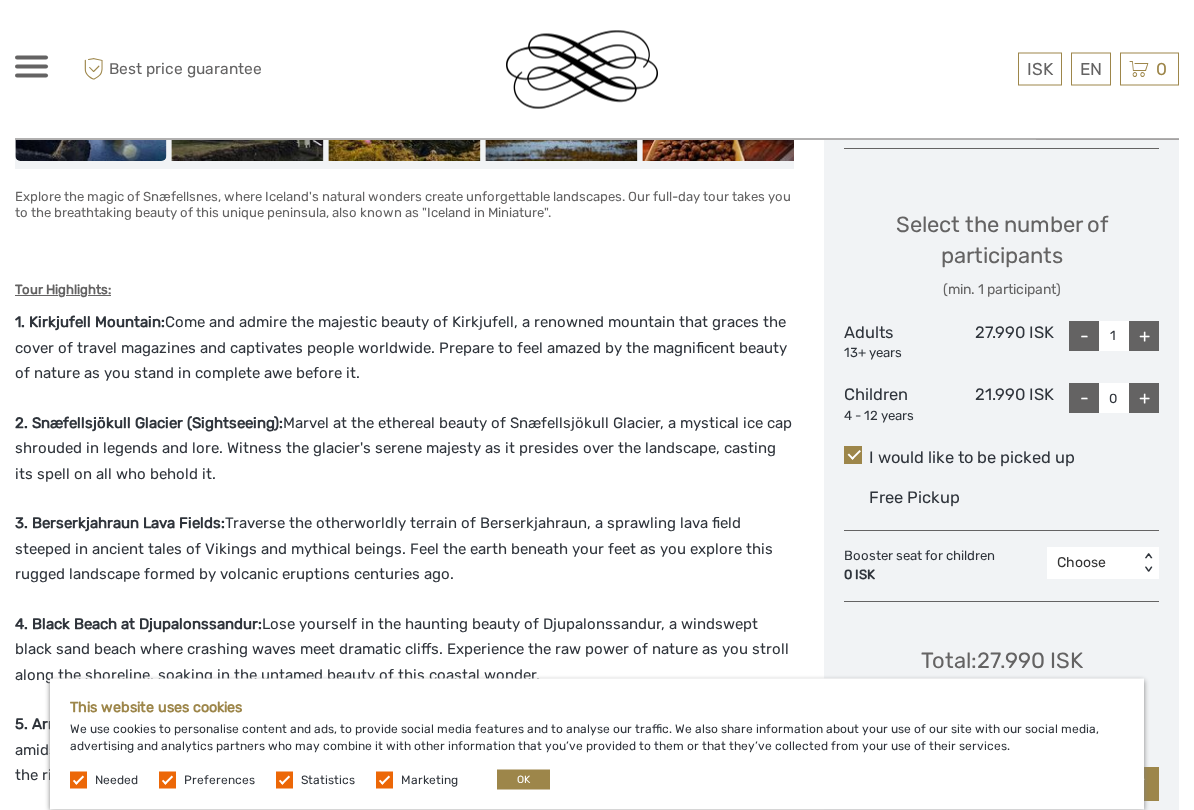 scroll, scrollTop: 845, scrollLeft: 0, axis: vertical 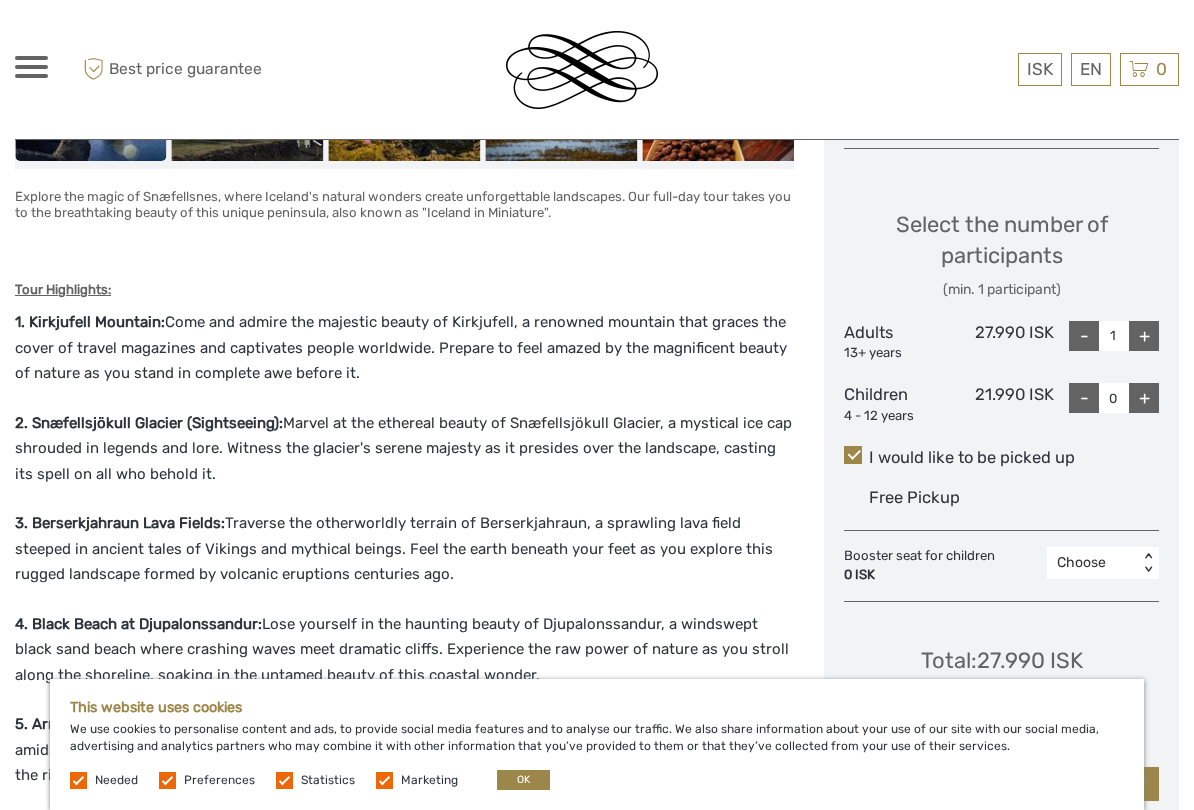 click on "+" at bounding box center (1144, 336) 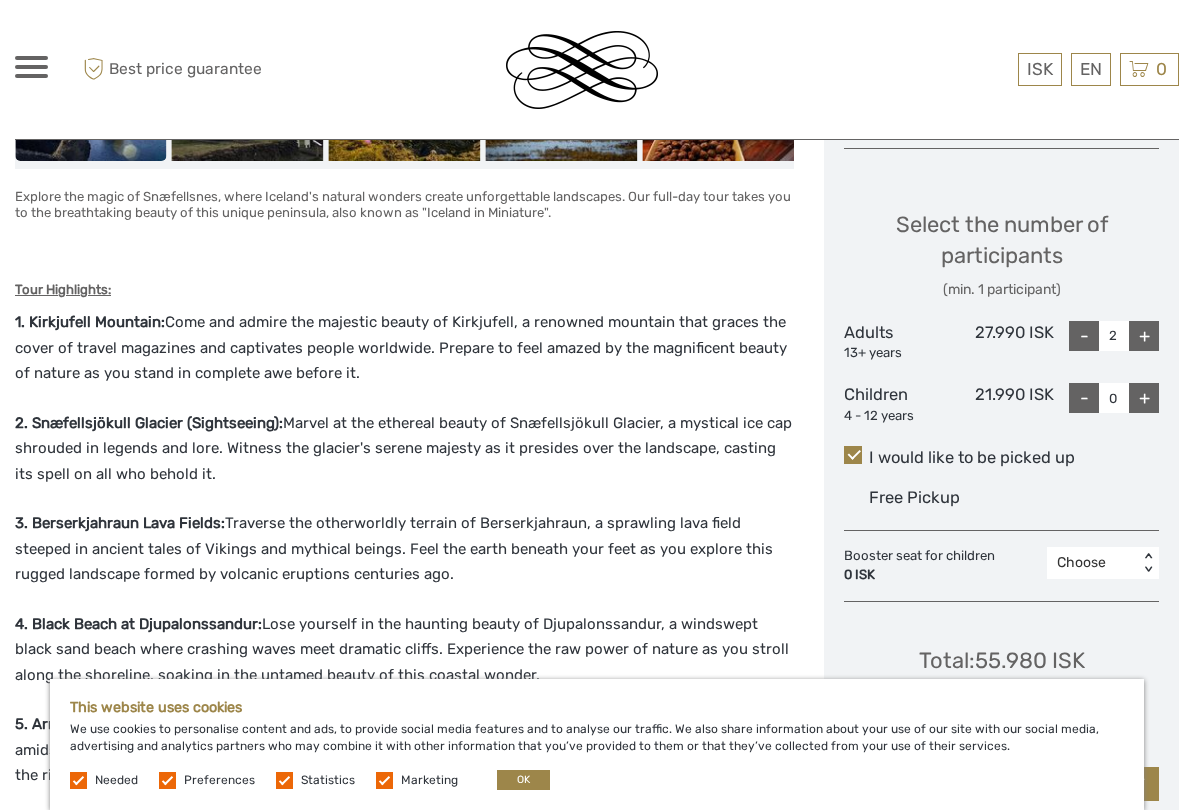 click on "+" at bounding box center (1144, 336) 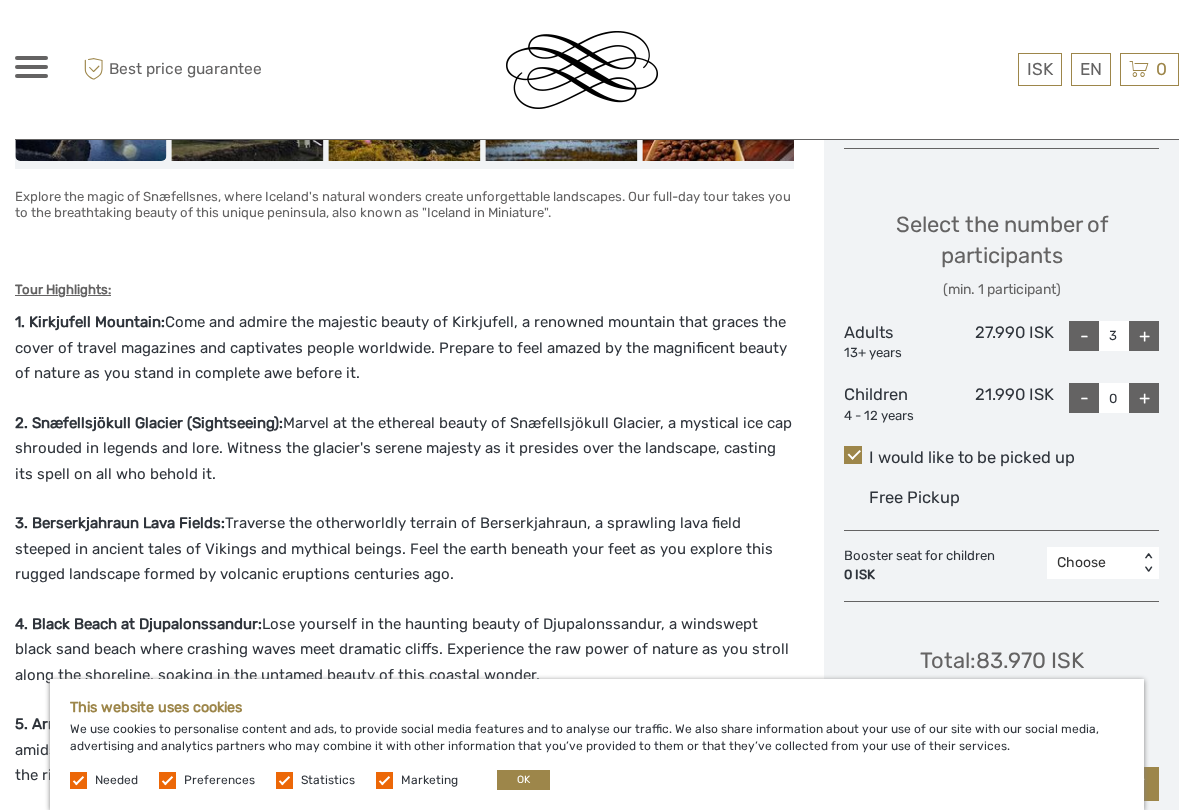 click on "+" at bounding box center [1144, 336] 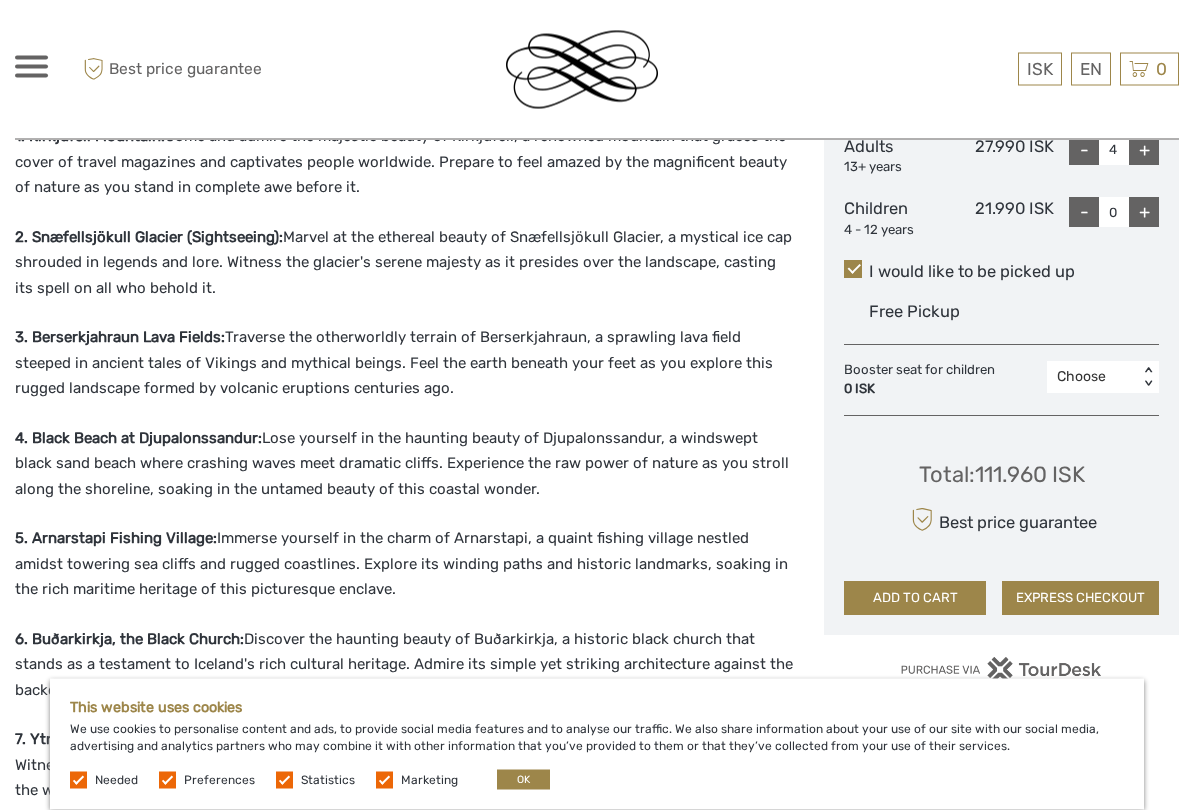 scroll, scrollTop: 1032, scrollLeft: 0, axis: vertical 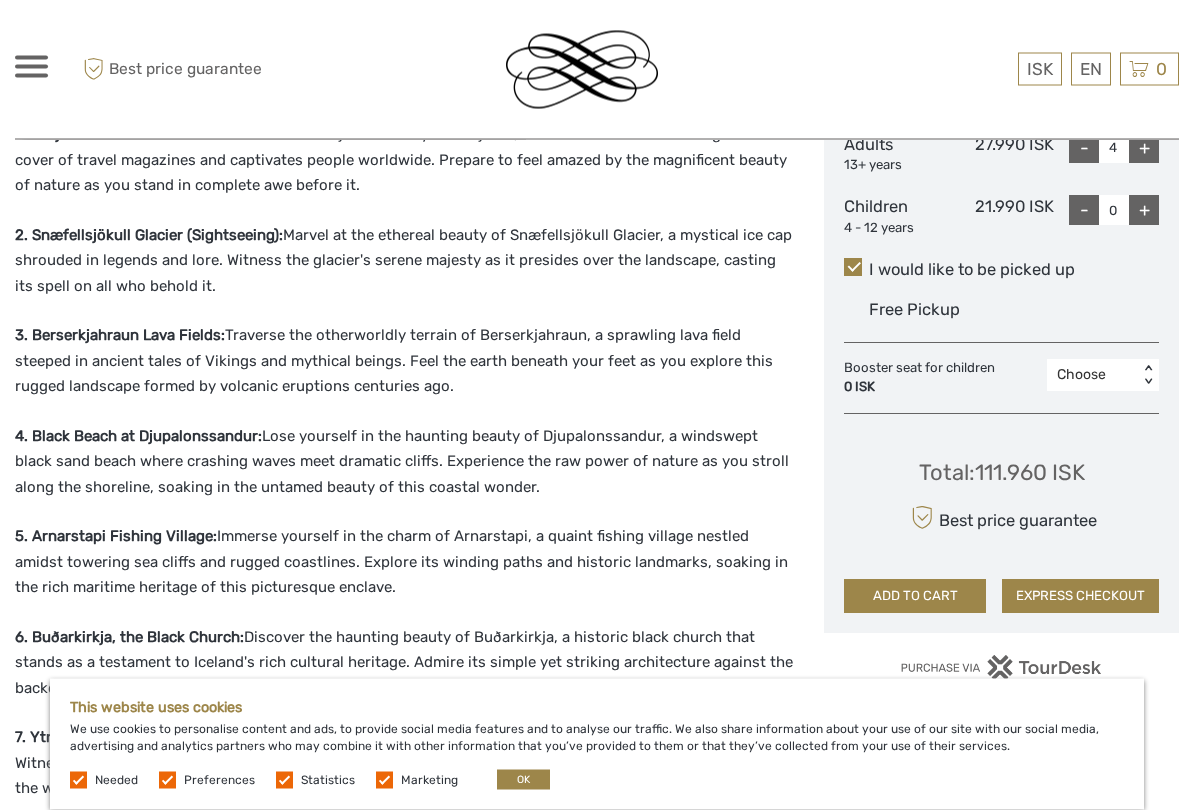 click on "ADD TO CART" at bounding box center (915, 597) 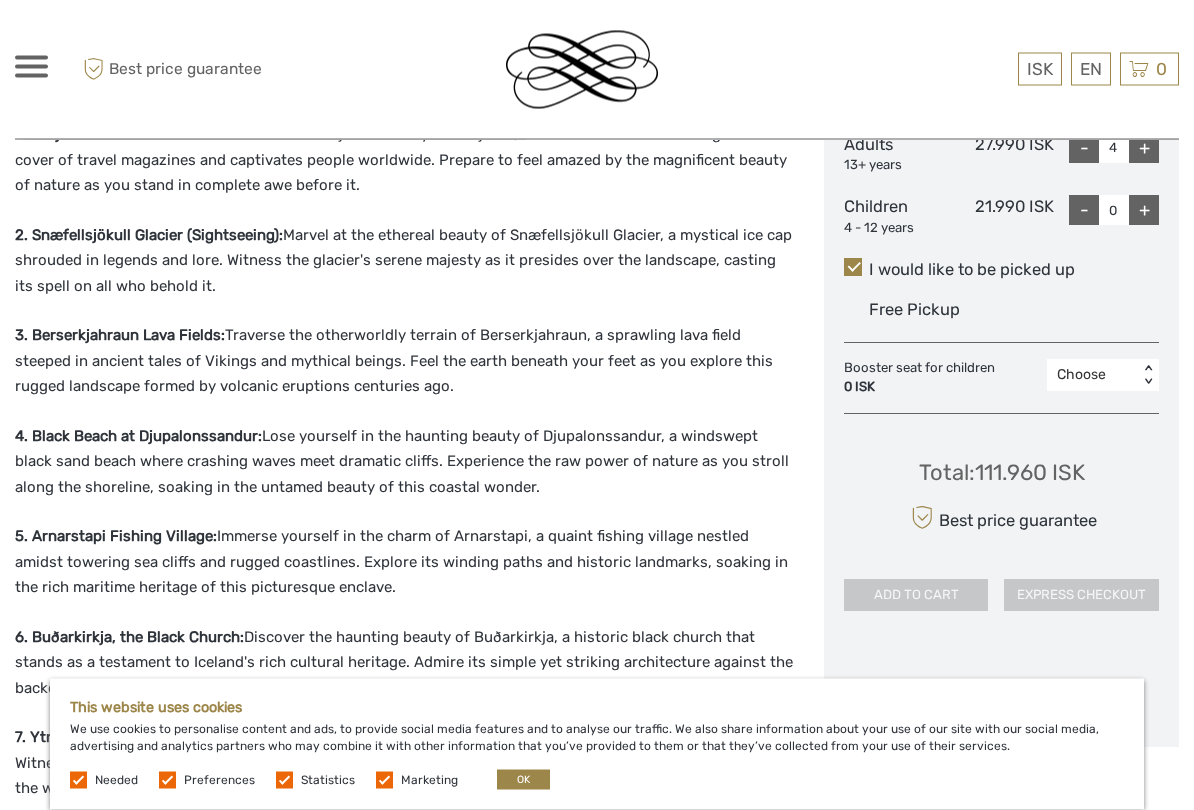scroll, scrollTop: 1033, scrollLeft: 0, axis: vertical 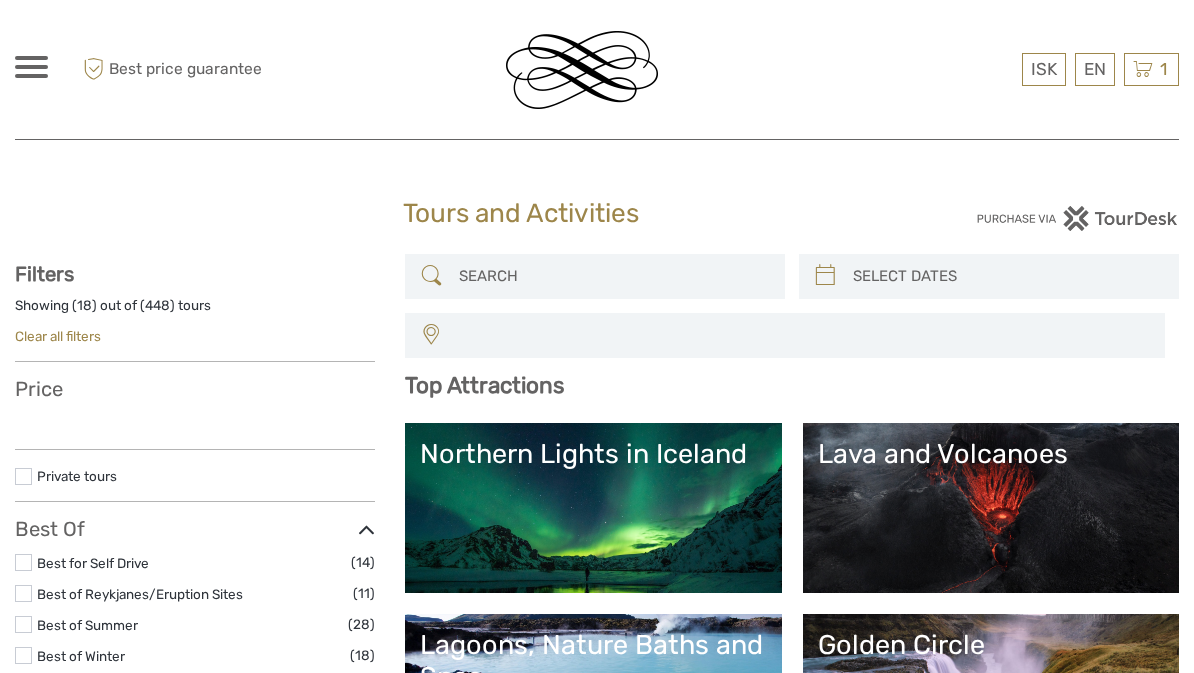 select 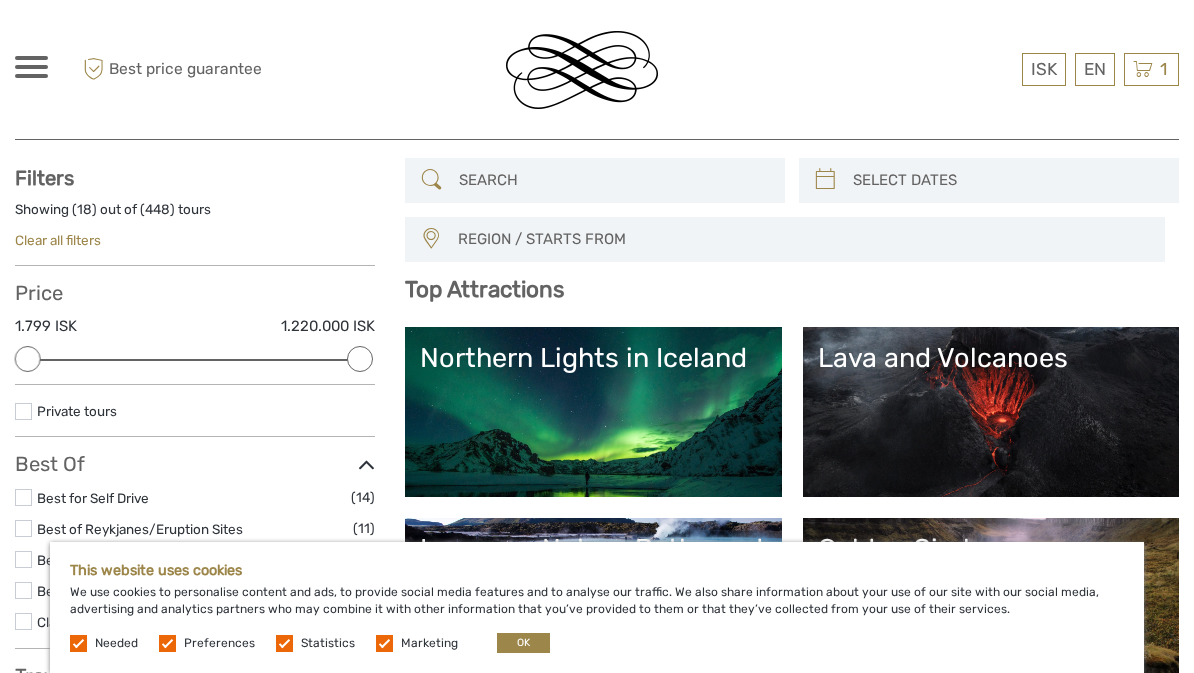 scroll, scrollTop: 0, scrollLeft: 0, axis: both 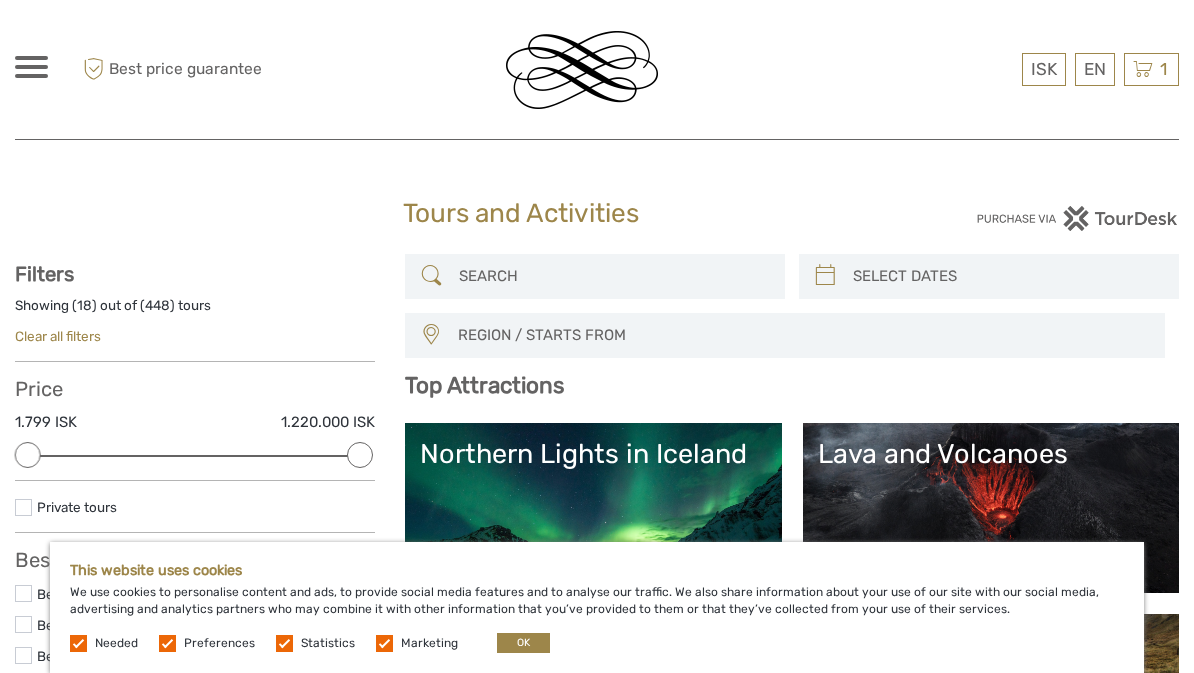 click on "OK" at bounding box center [523, 643] 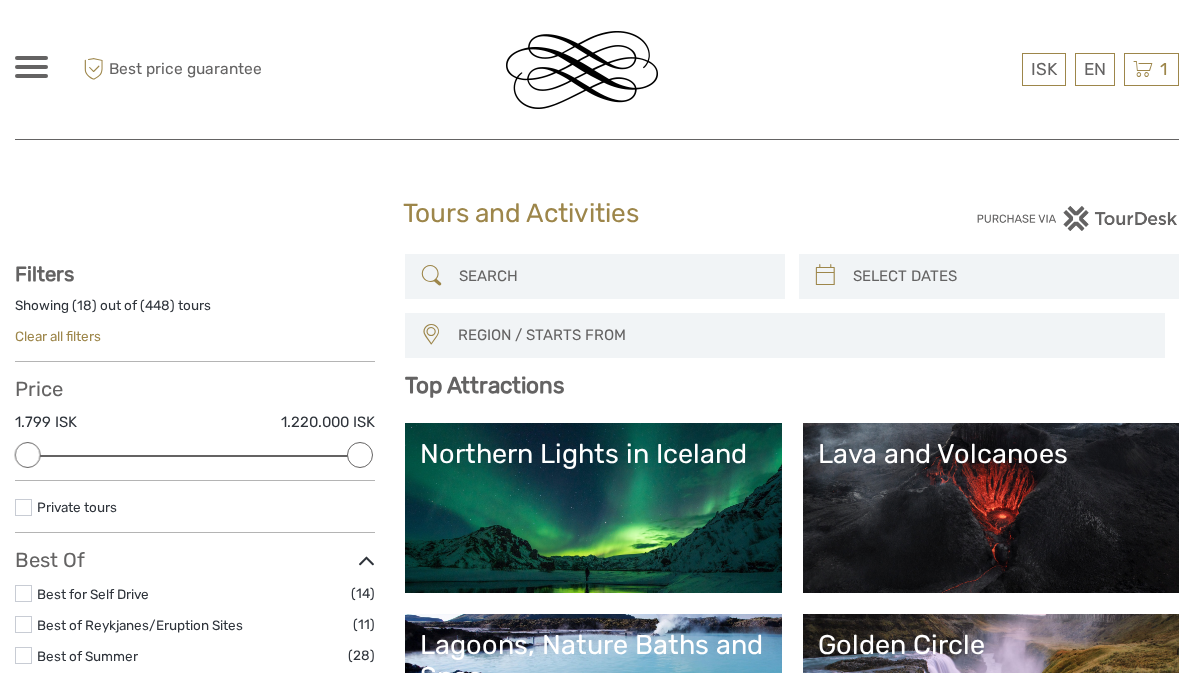 click on "$" at bounding box center (0, 0) 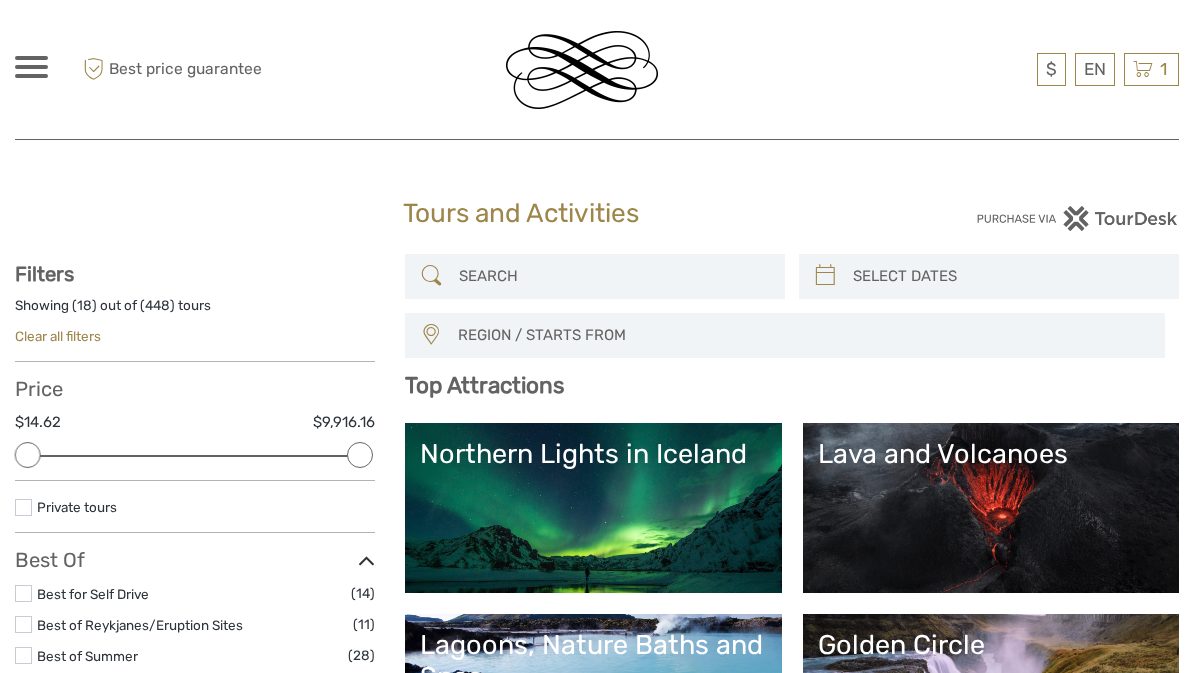 click on "1" at bounding box center [1163, 69] 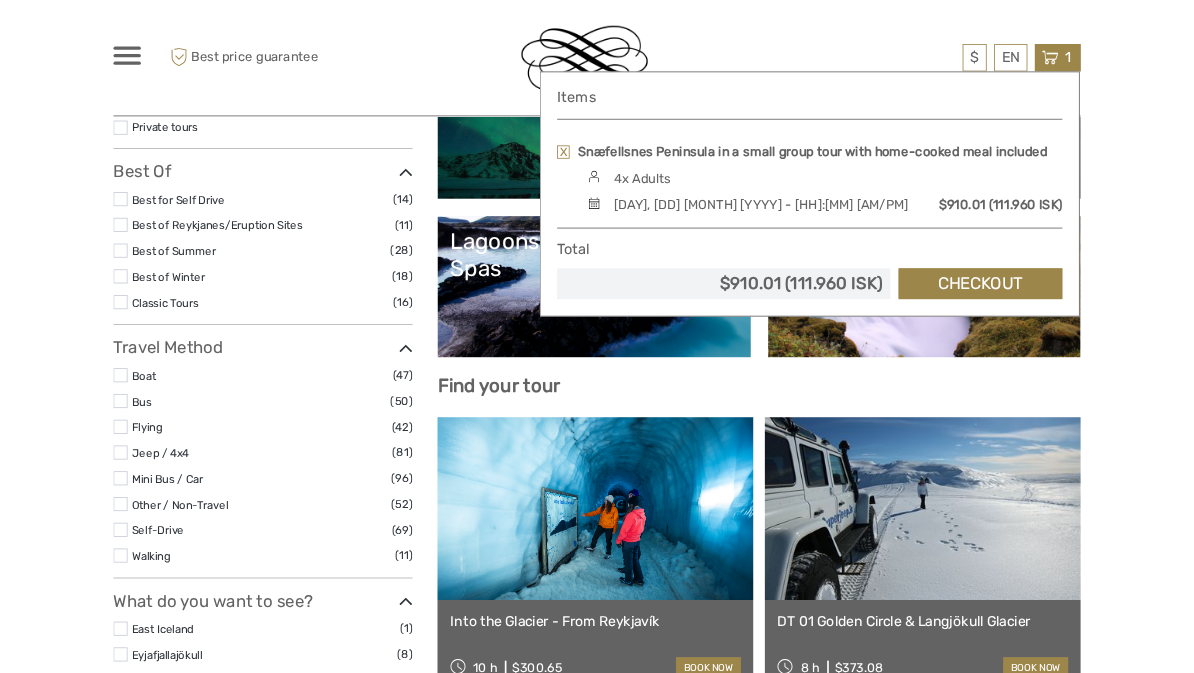 scroll, scrollTop: 410, scrollLeft: 0, axis: vertical 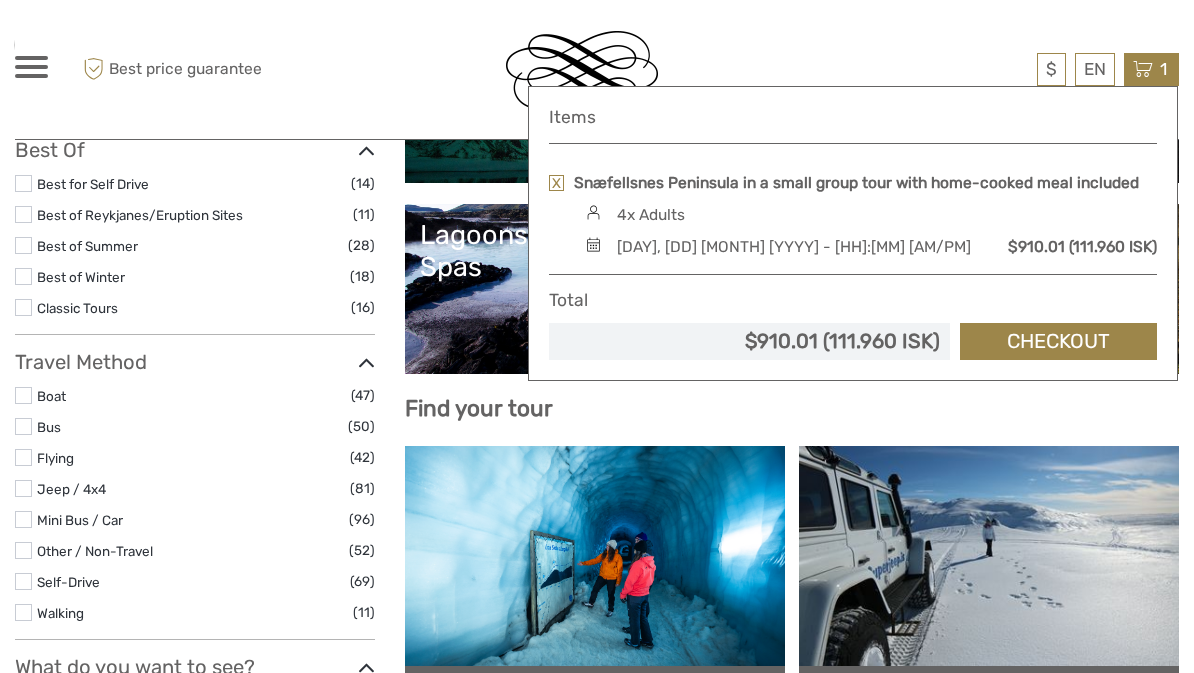 click on "Checkout" at bounding box center [1058, 341] 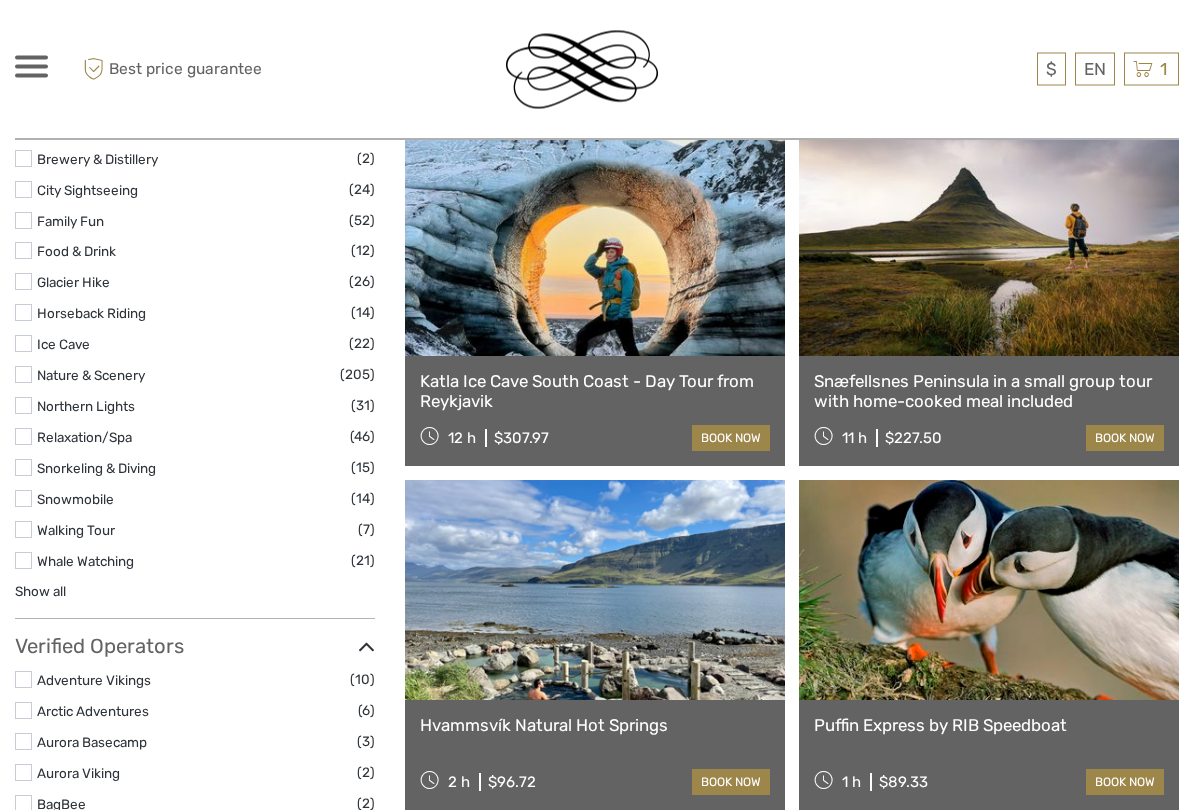 scroll, scrollTop: 1753, scrollLeft: 0, axis: vertical 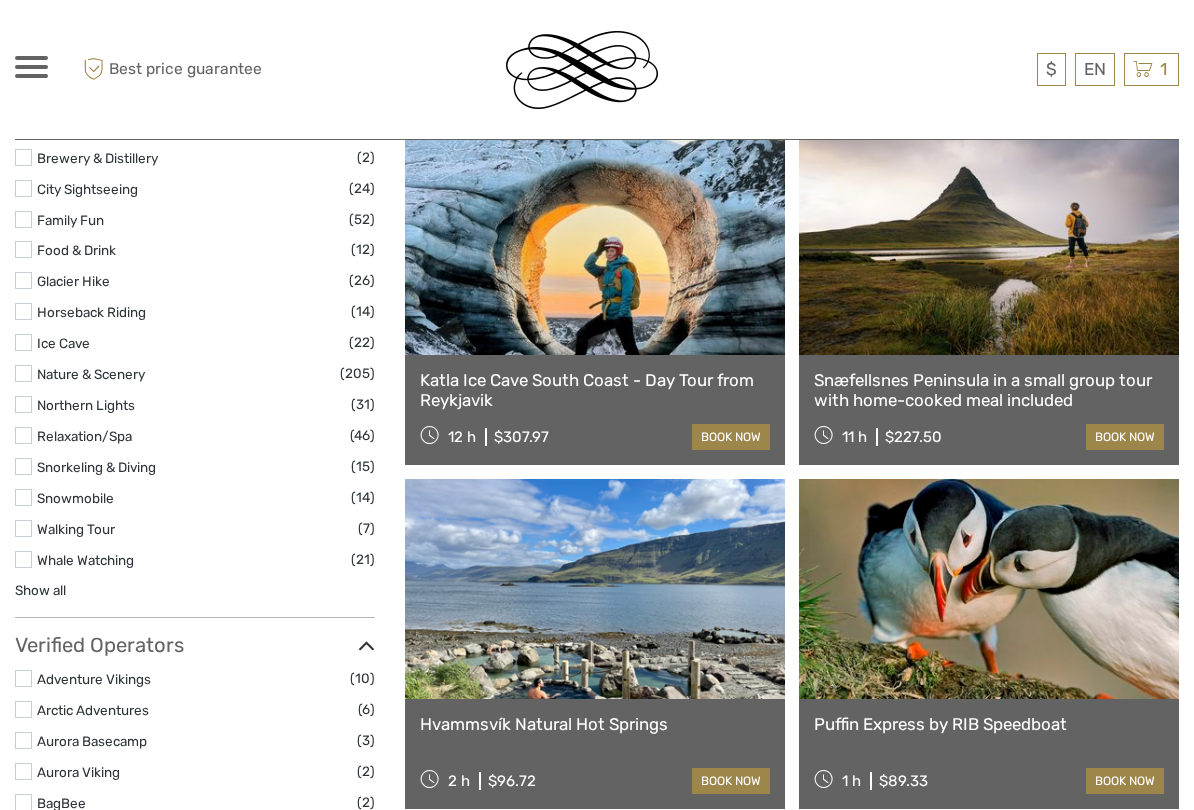 click on "Snæfellsnes Peninsula in a small group tour with home-cooked meal included" at bounding box center [989, 390] 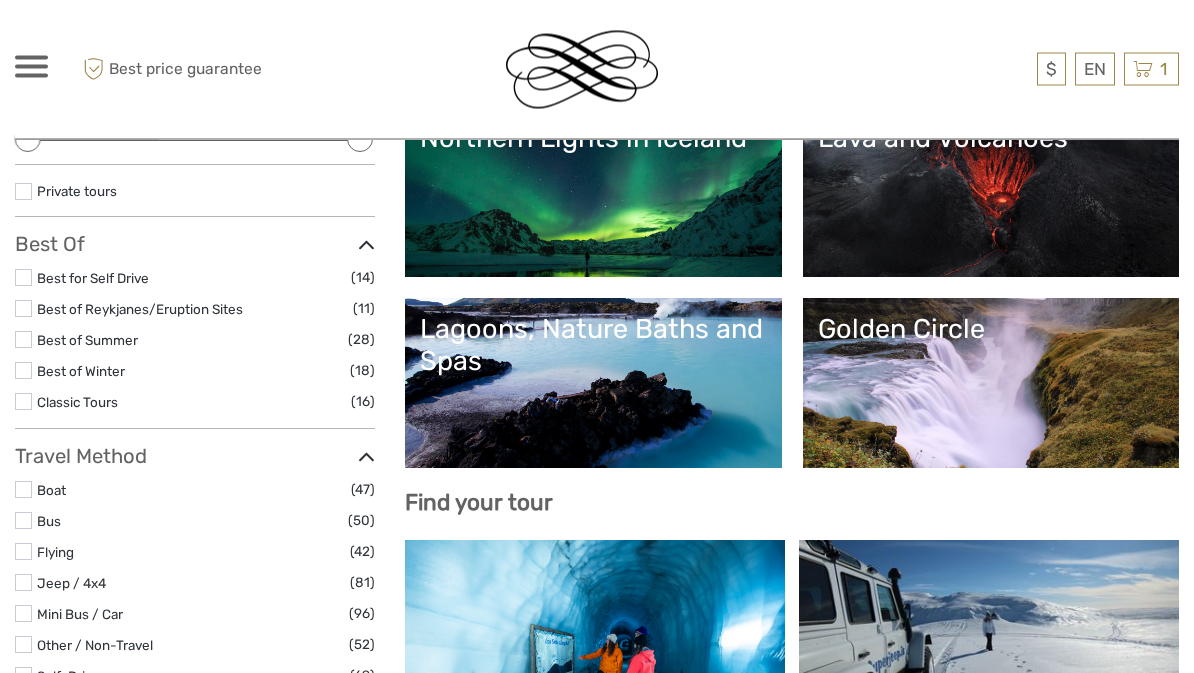 scroll, scrollTop: 224, scrollLeft: 0, axis: vertical 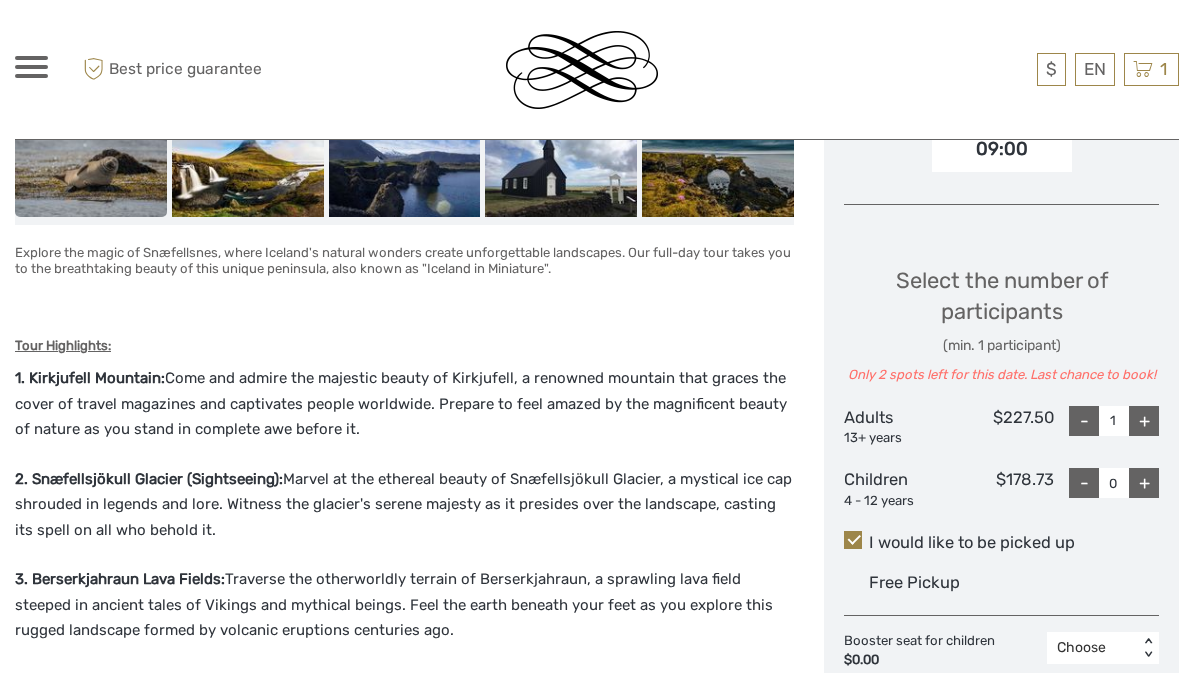 click on "+" at bounding box center (1144, 421) 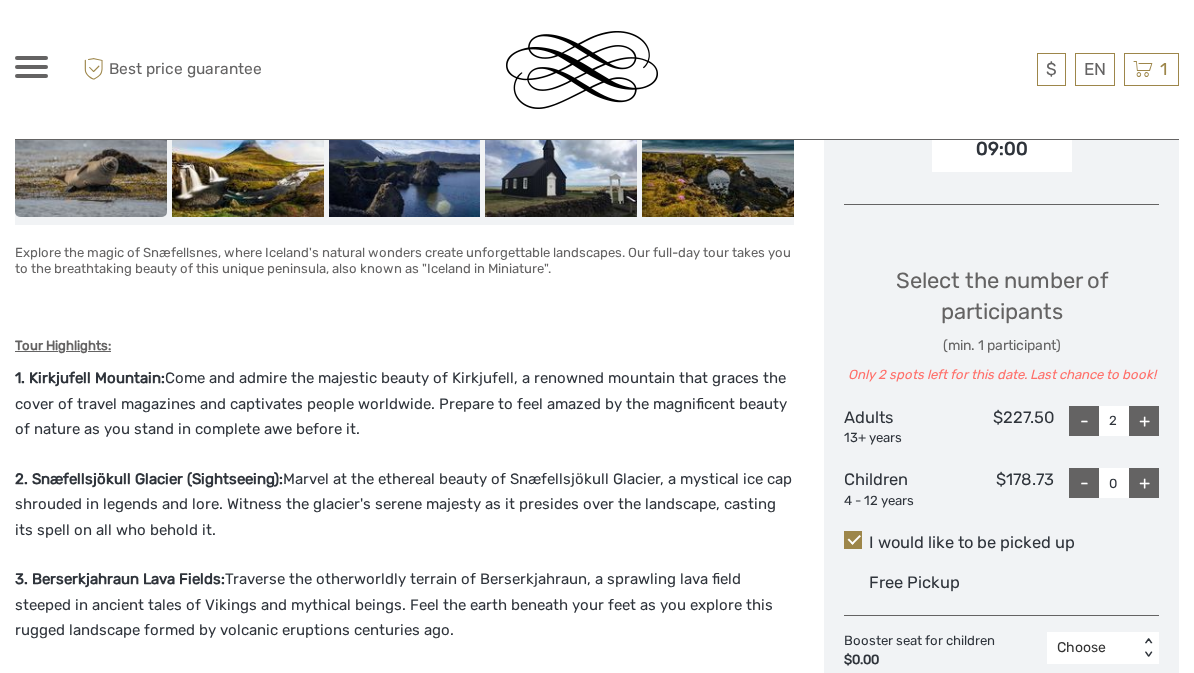click on "+" at bounding box center [1144, 421] 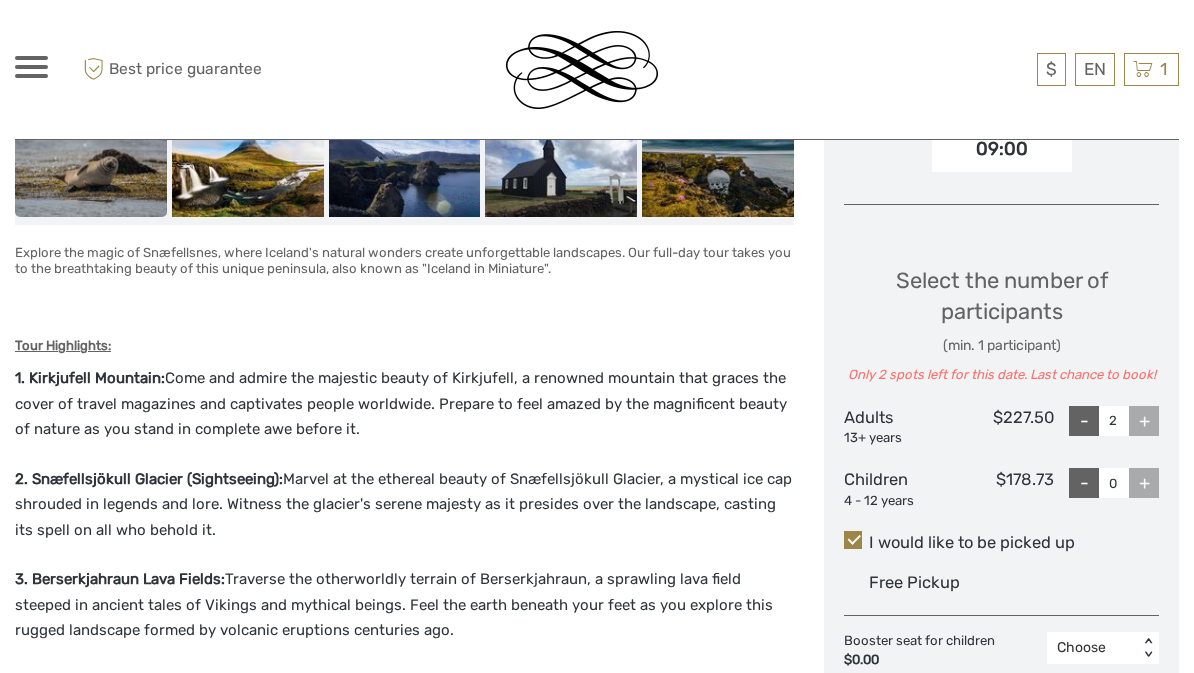 click on "+" at bounding box center [1144, 421] 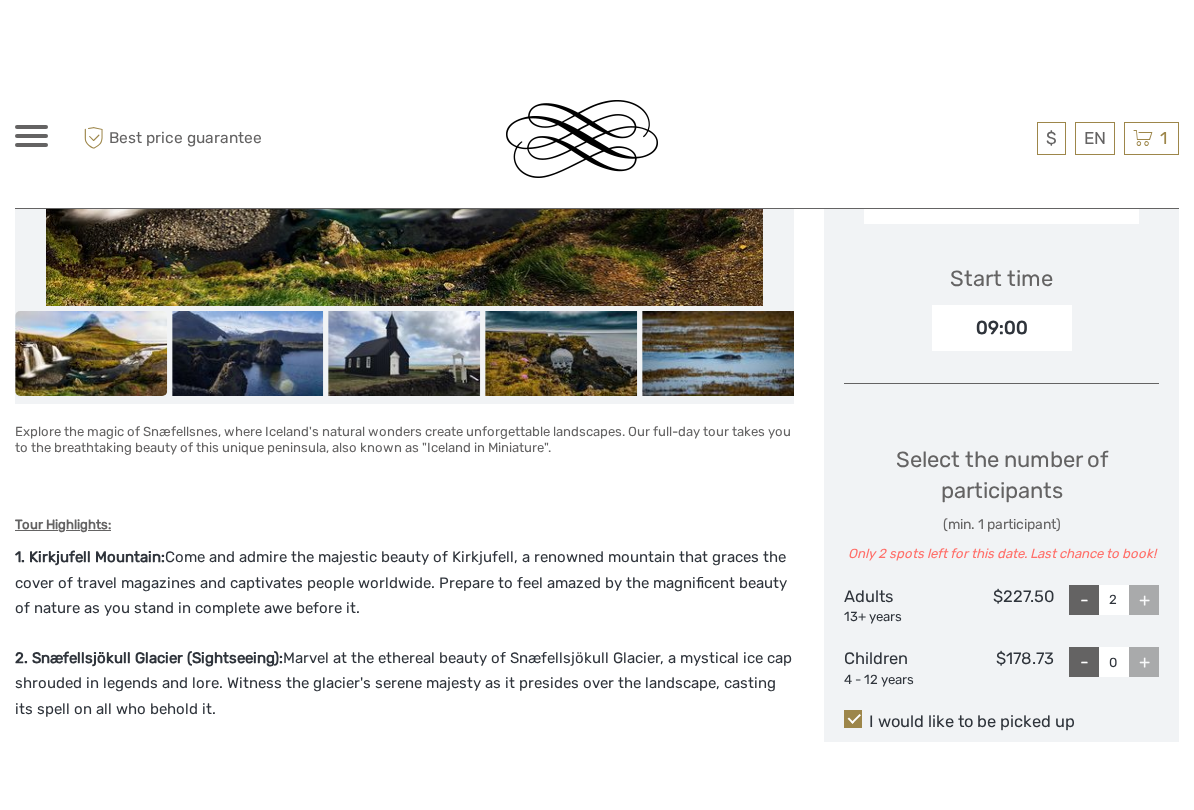 scroll, scrollTop: 757, scrollLeft: 0, axis: vertical 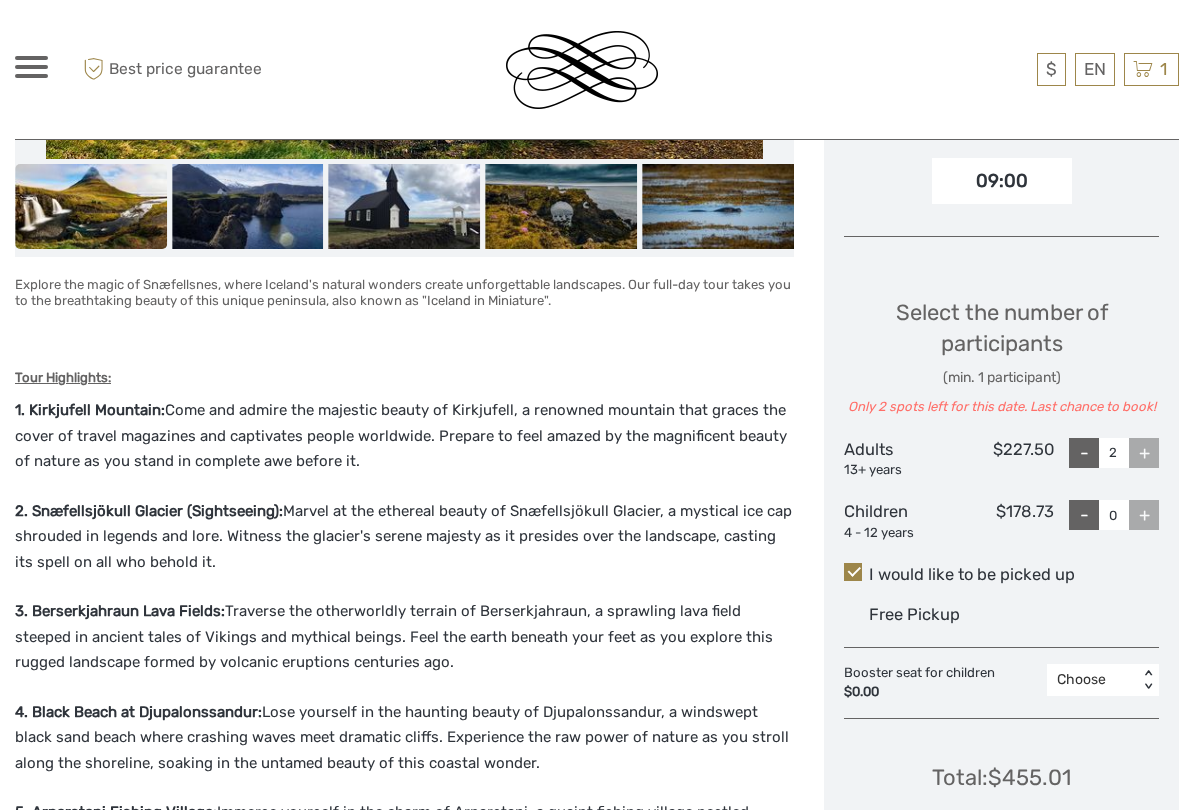 click on "+" at bounding box center [1144, 453] 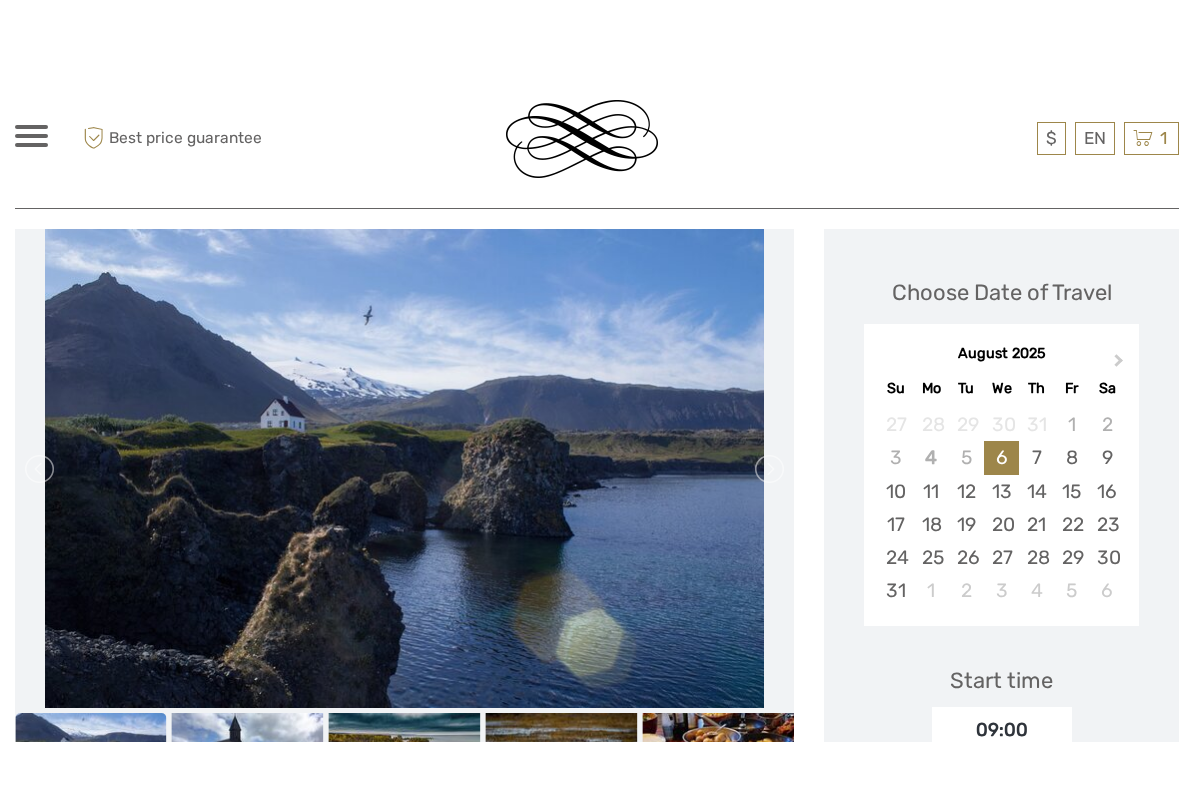scroll, scrollTop: 268, scrollLeft: 0, axis: vertical 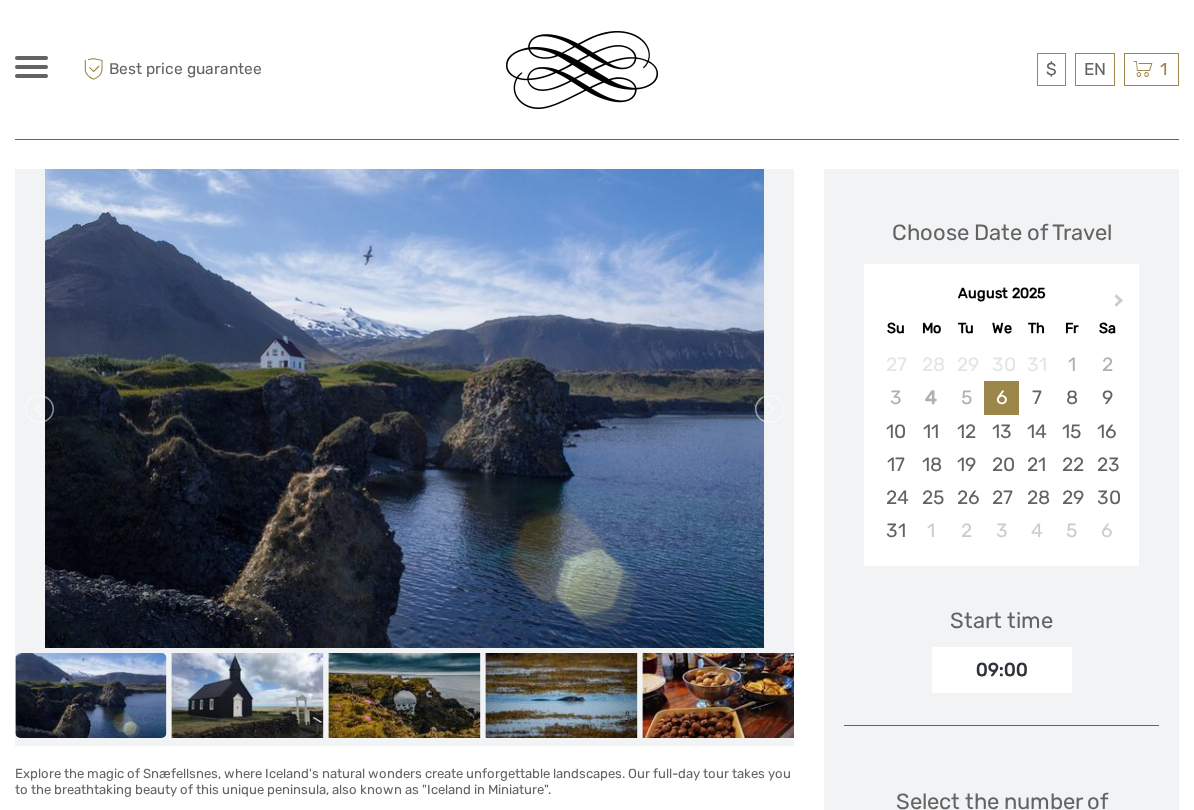 click on "Next Month" at bounding box center [1121, 305] 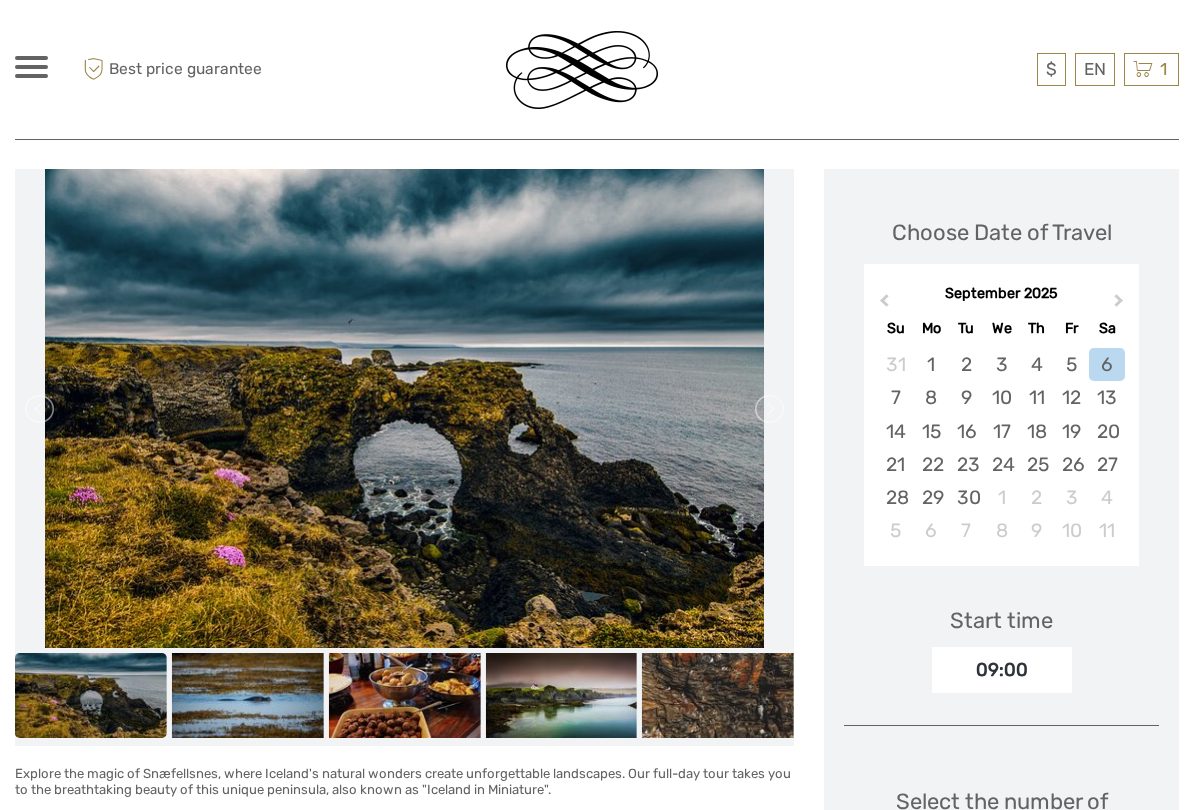 click on "27" at bounding box center (1106, 464) 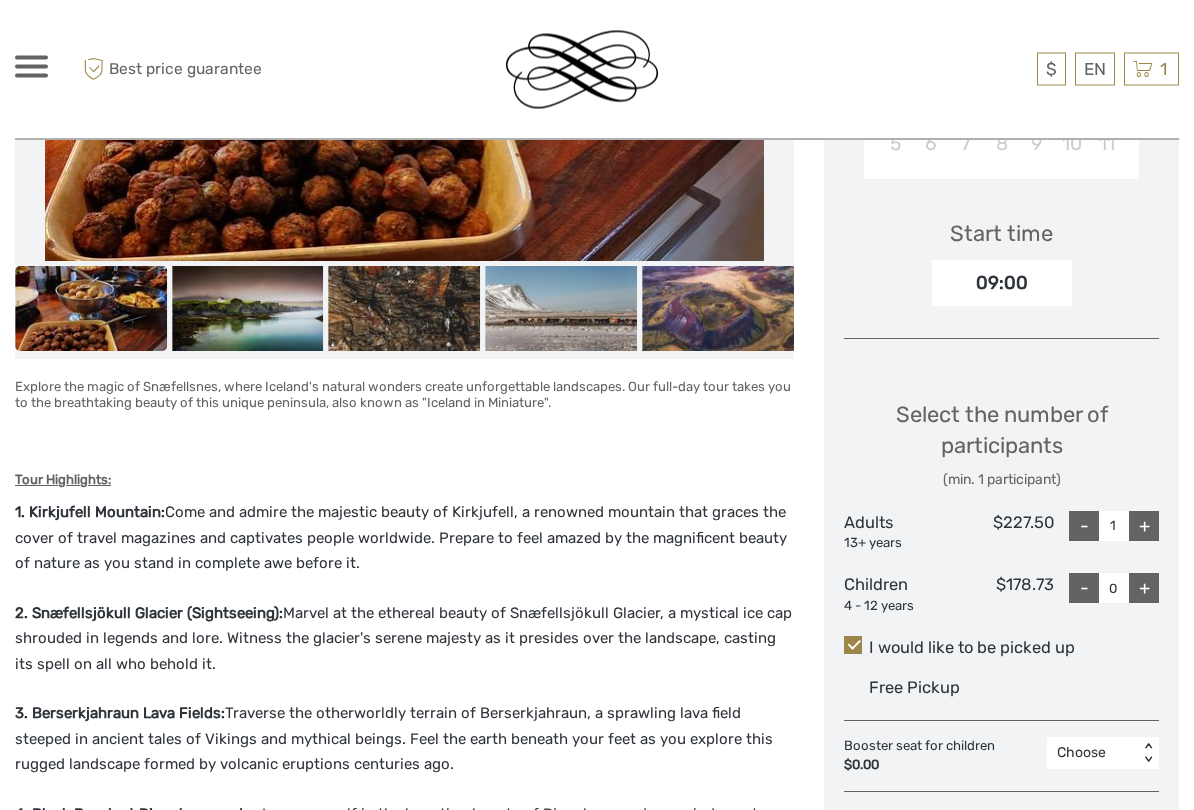 click on "+" at bounding box center [1144, 527] 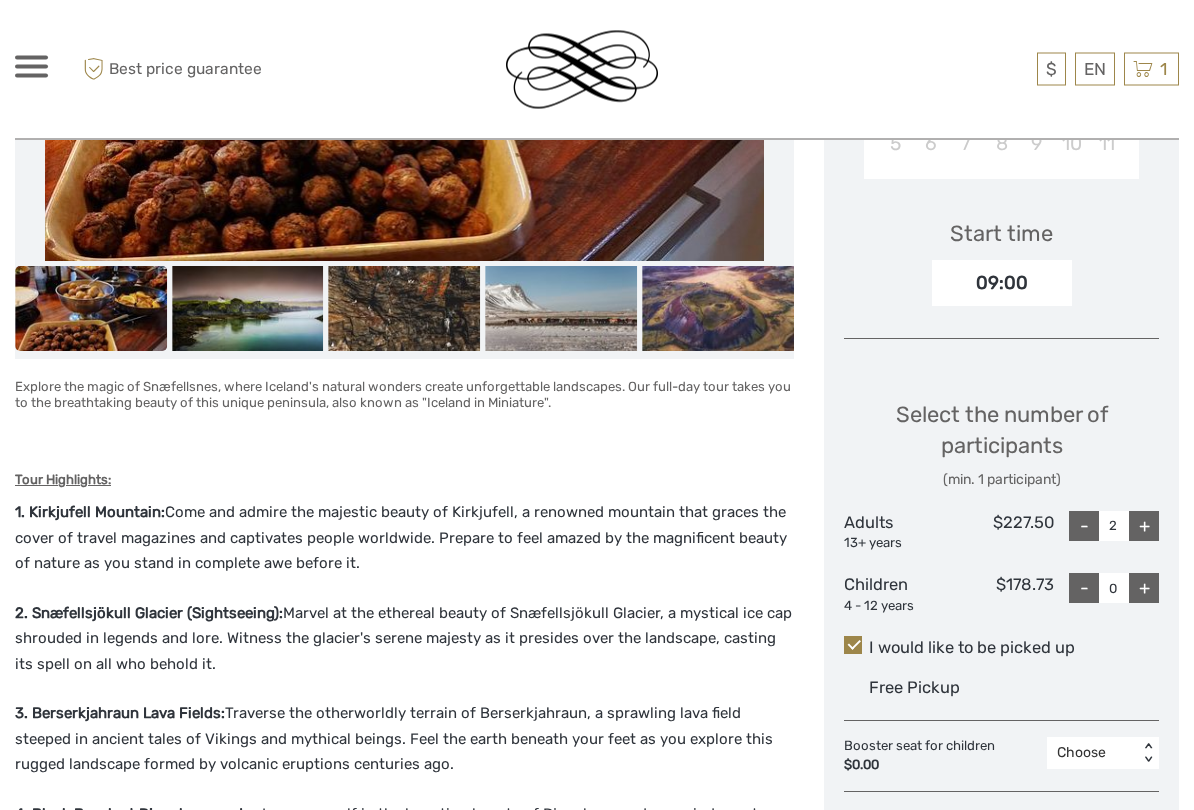 scroll, scrollTop: 655, scrollLeft: 0, axis: vertical 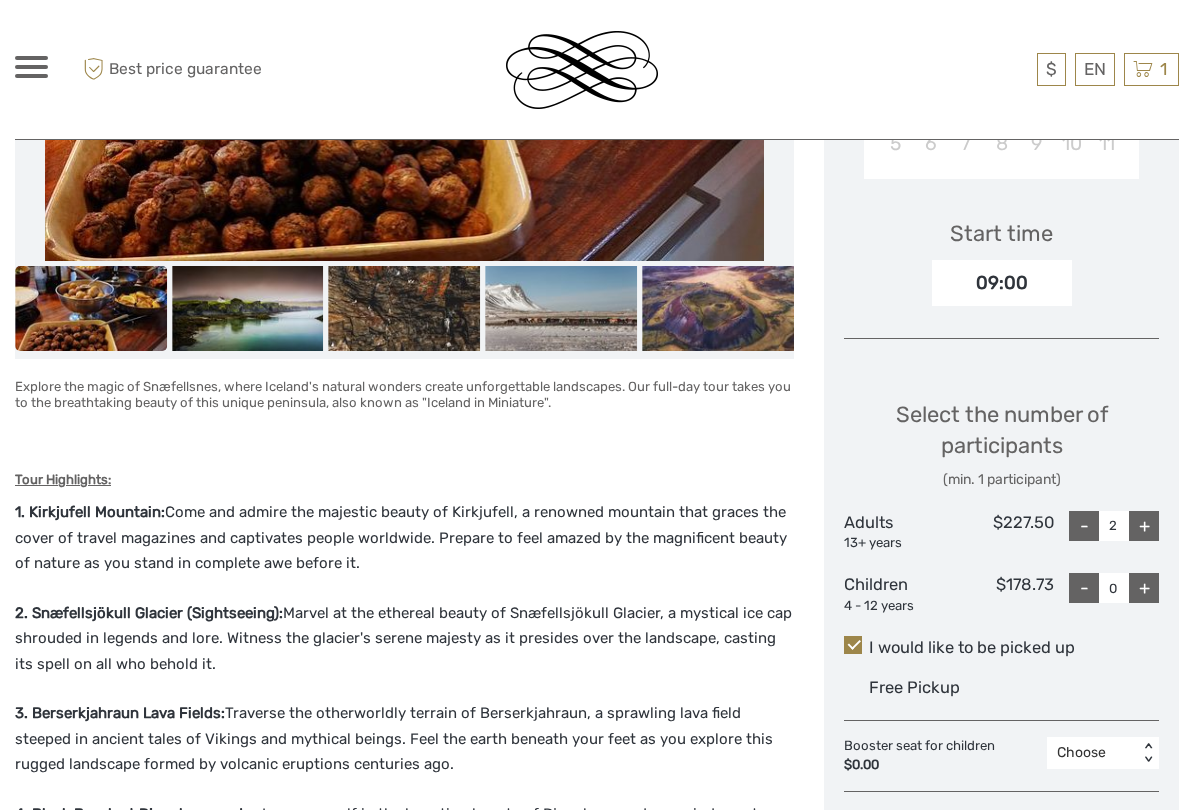 click on "+" at bounding box center [1144, 526] 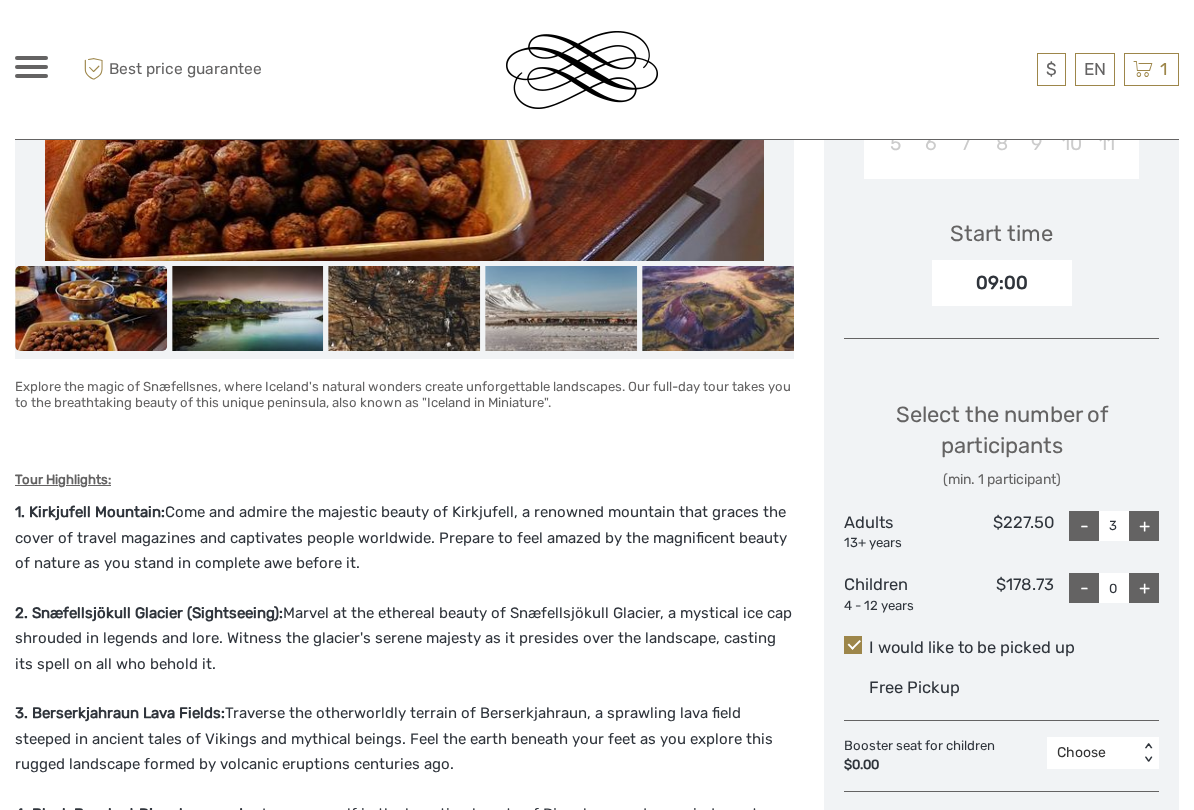 click on "+" at bounding box center (1144, 526) 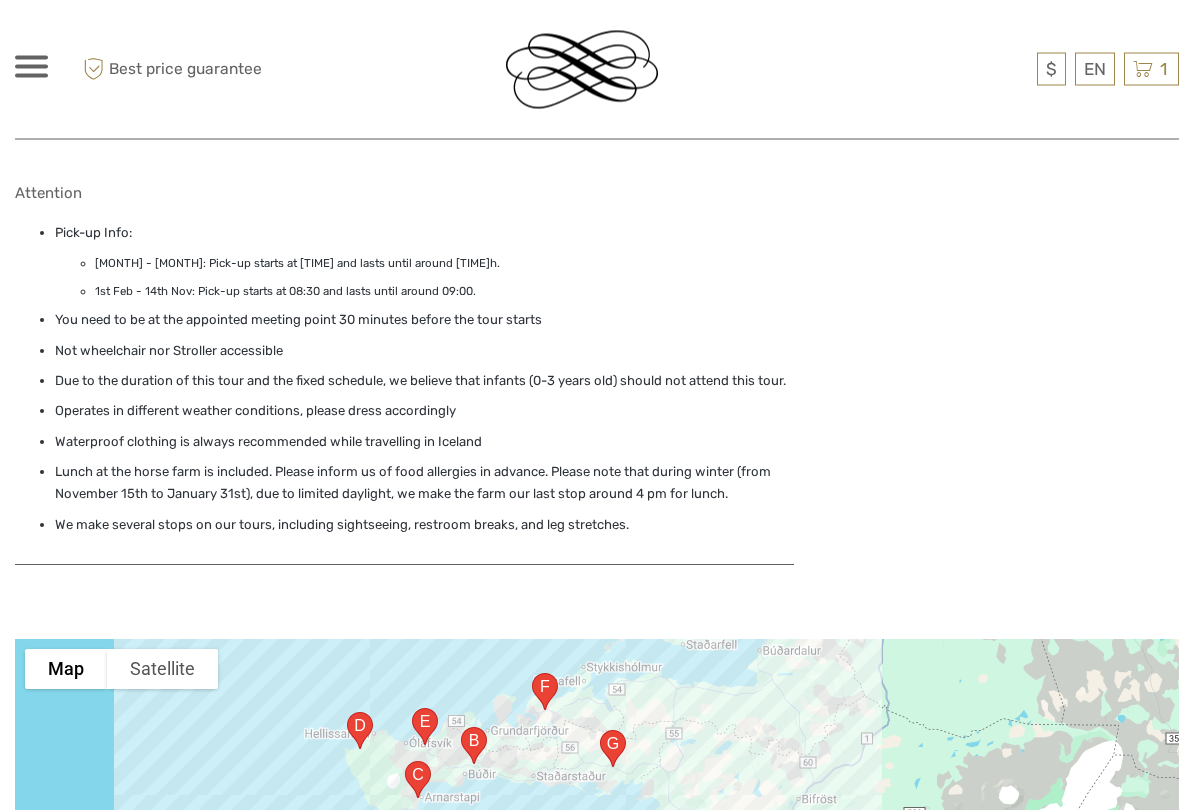 scroll, scrollTop: 3093, scrollLeft: 0, axis: vertical 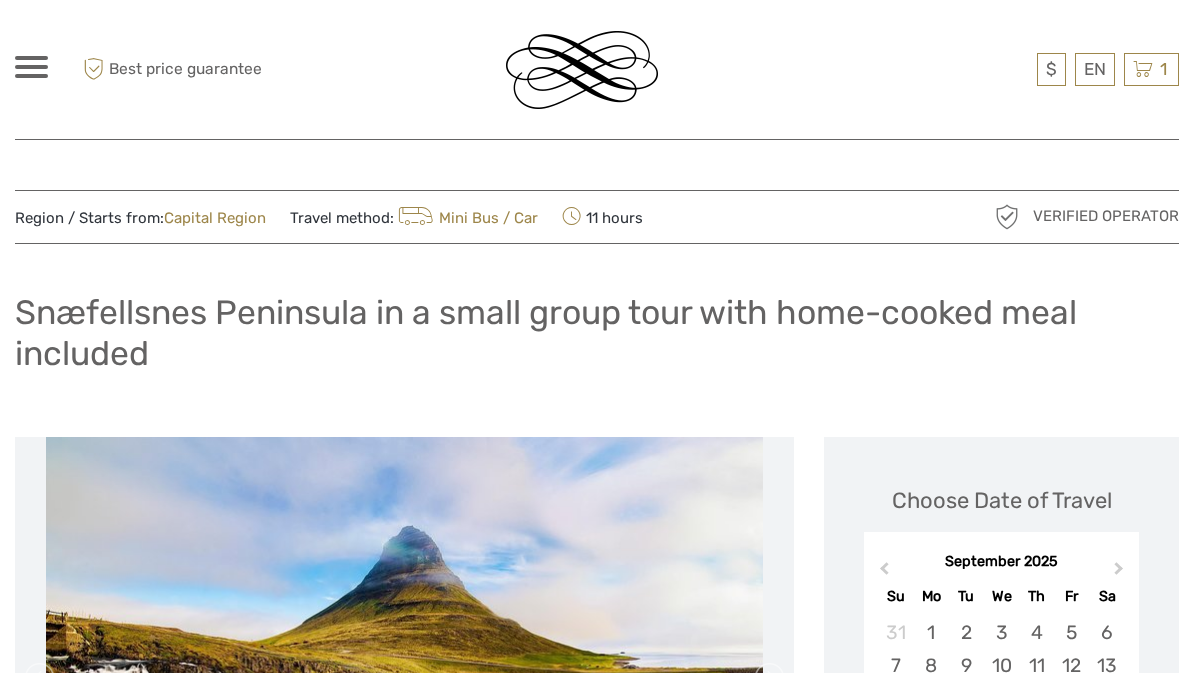 click at bounding box center (31, 67) 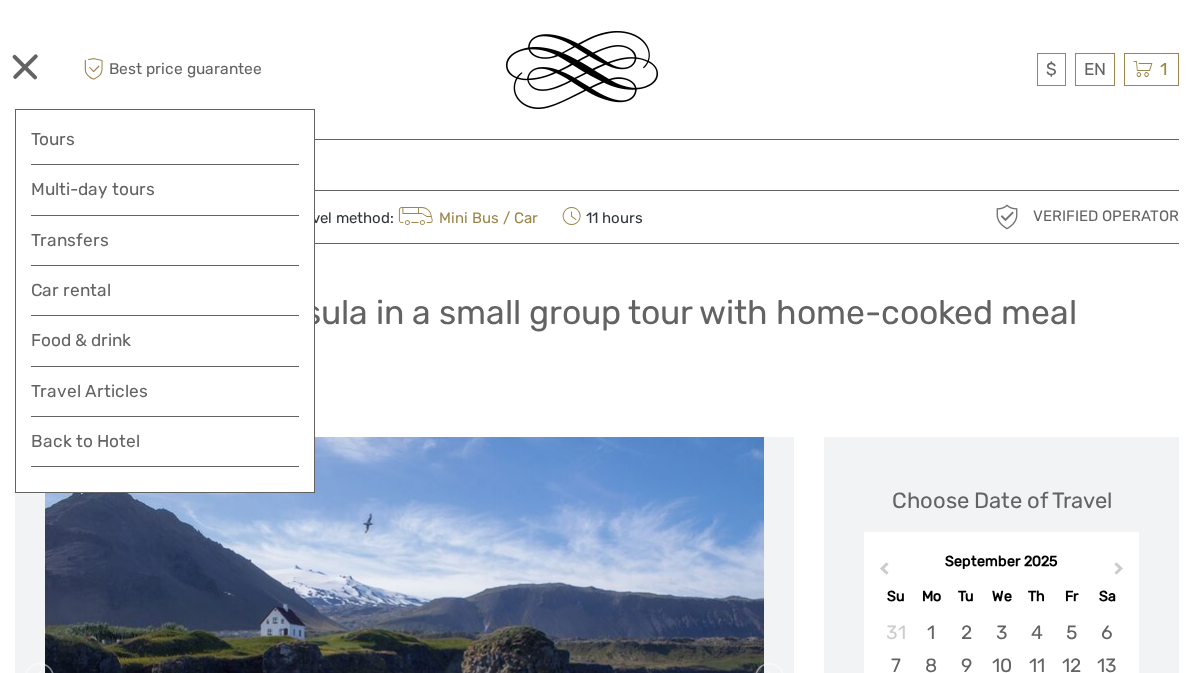 click at bounding box center (404, 676) 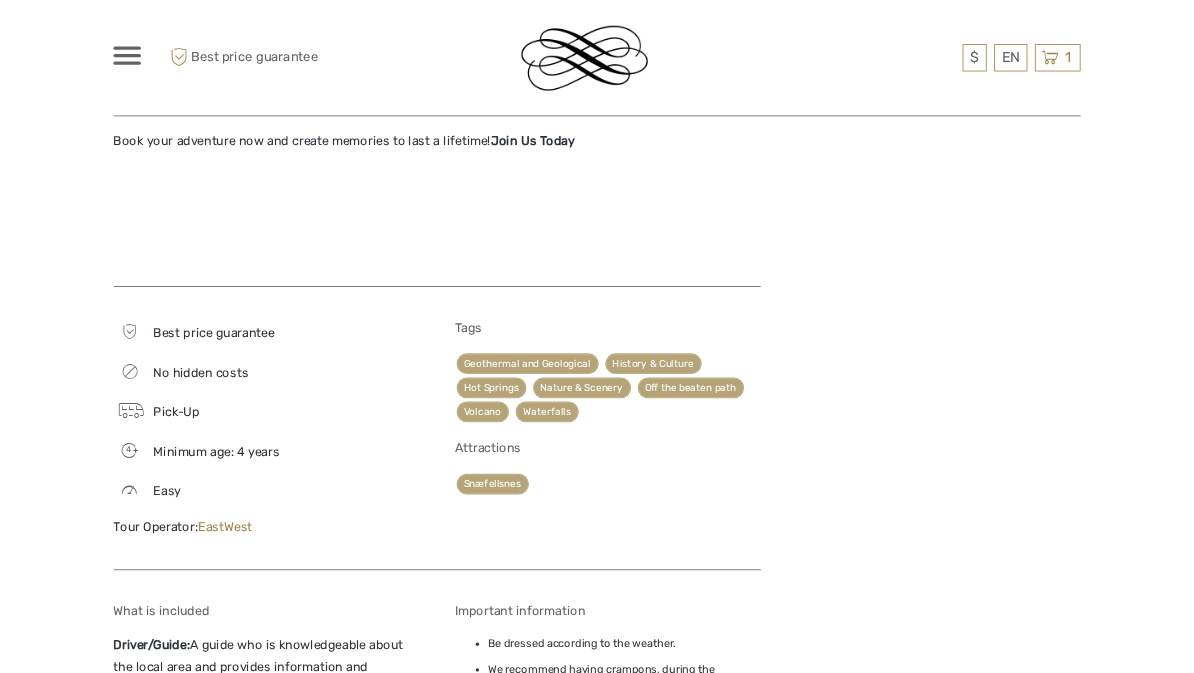 scroll, scrollTop: 2129, scrollLeft: 0, axis: vertical 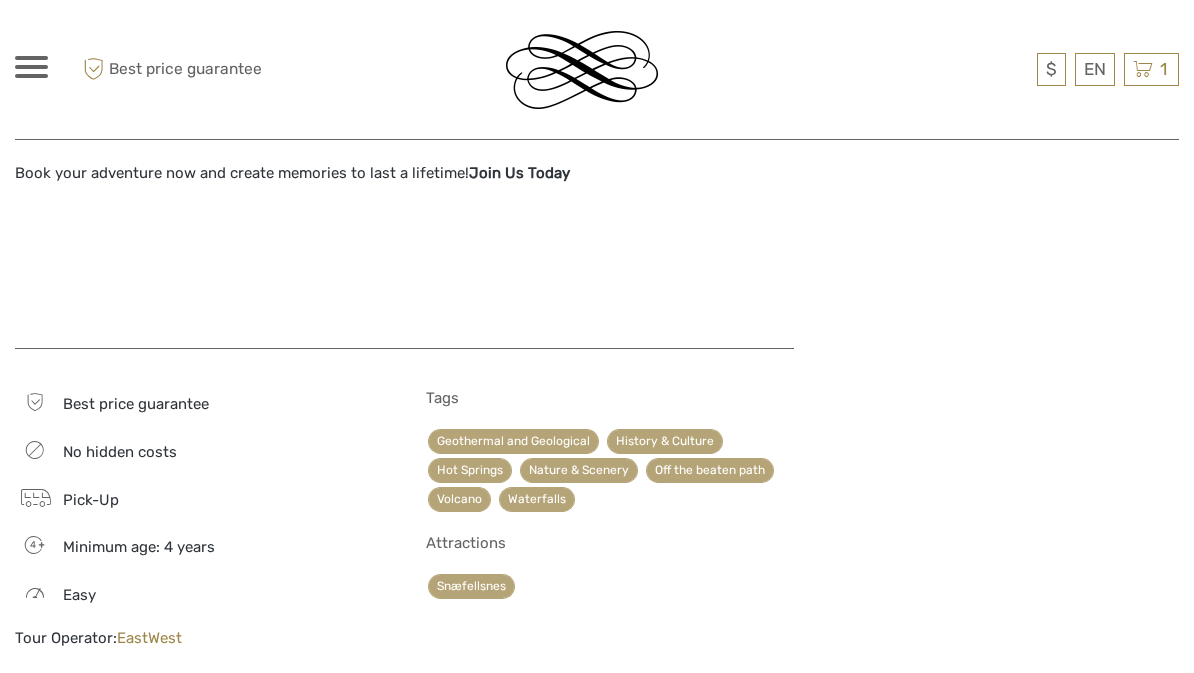 click on "Best price guarantee" at bounding box center [136, 404] 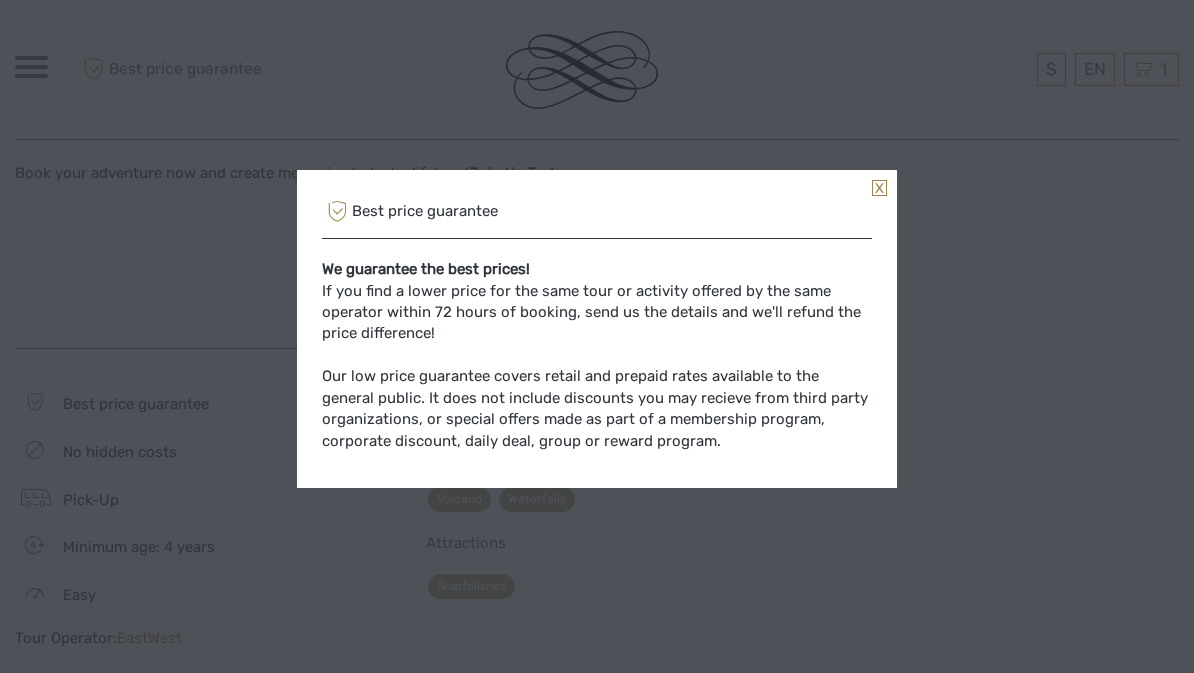 click on "Best price guarantee
We guarantee the best prices!
If you find a lower price for the same tour or activity offered by the same operator within 72 hours of booking, send us the details and we'll refund the price difference! Our low price guarantee covers retail and prepaid rates available to the general public. It does not include discounts you may recieve from third party organizations, or special offers made as part of a membership program, corporate discount, daily deal, group or reward program." at bounding box center (597, 336) 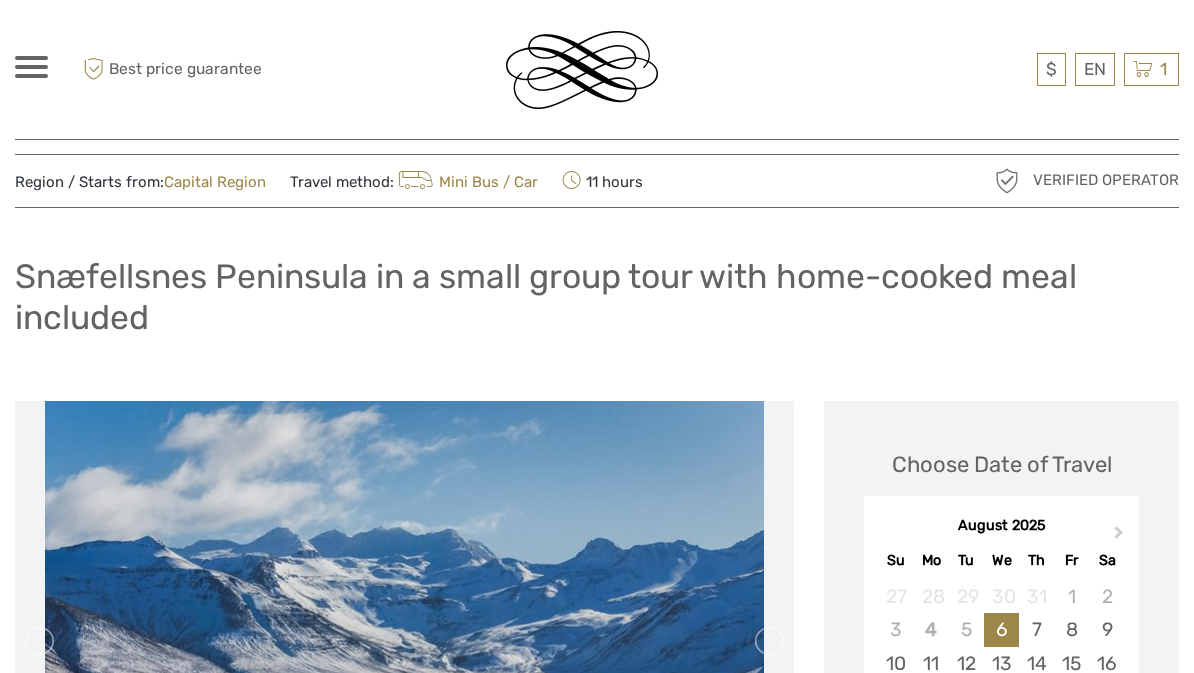 scroll, scrollTop: 0, scrollLeft: 0, axis: both 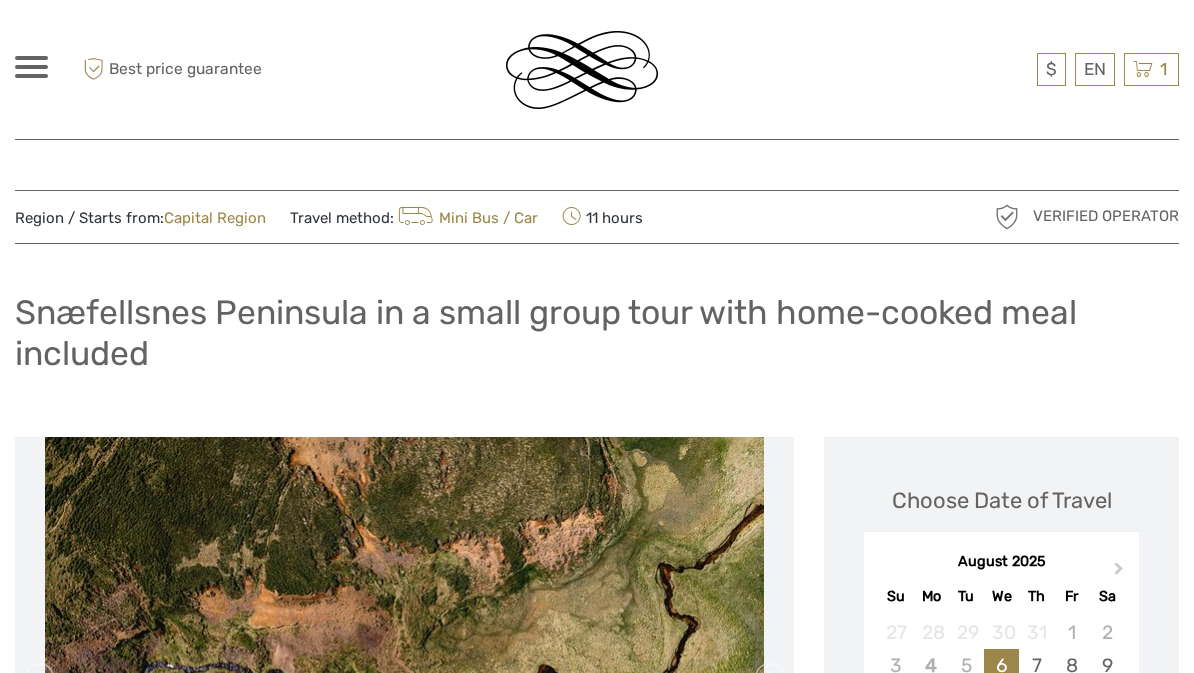 click on "$" at bounding box center (0, 0) 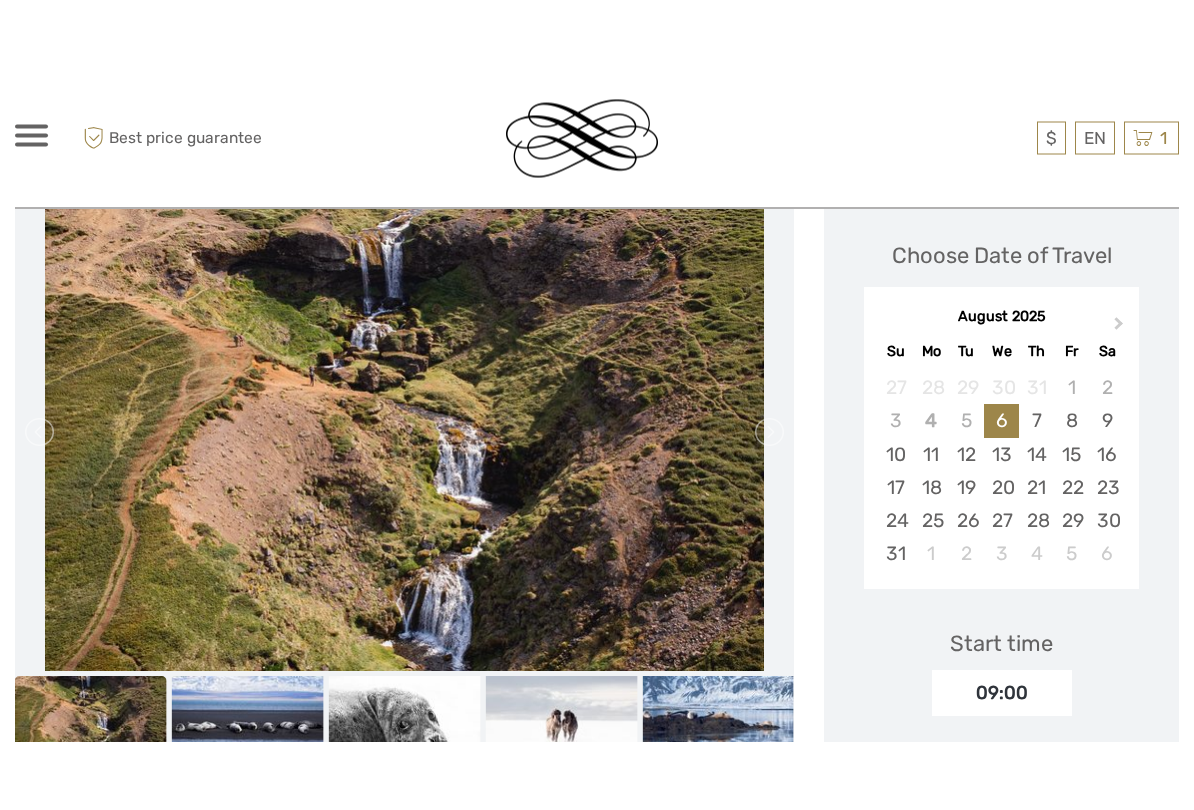 scroll, scrollTop: 312, scrollLeft: 0, axis: vertical 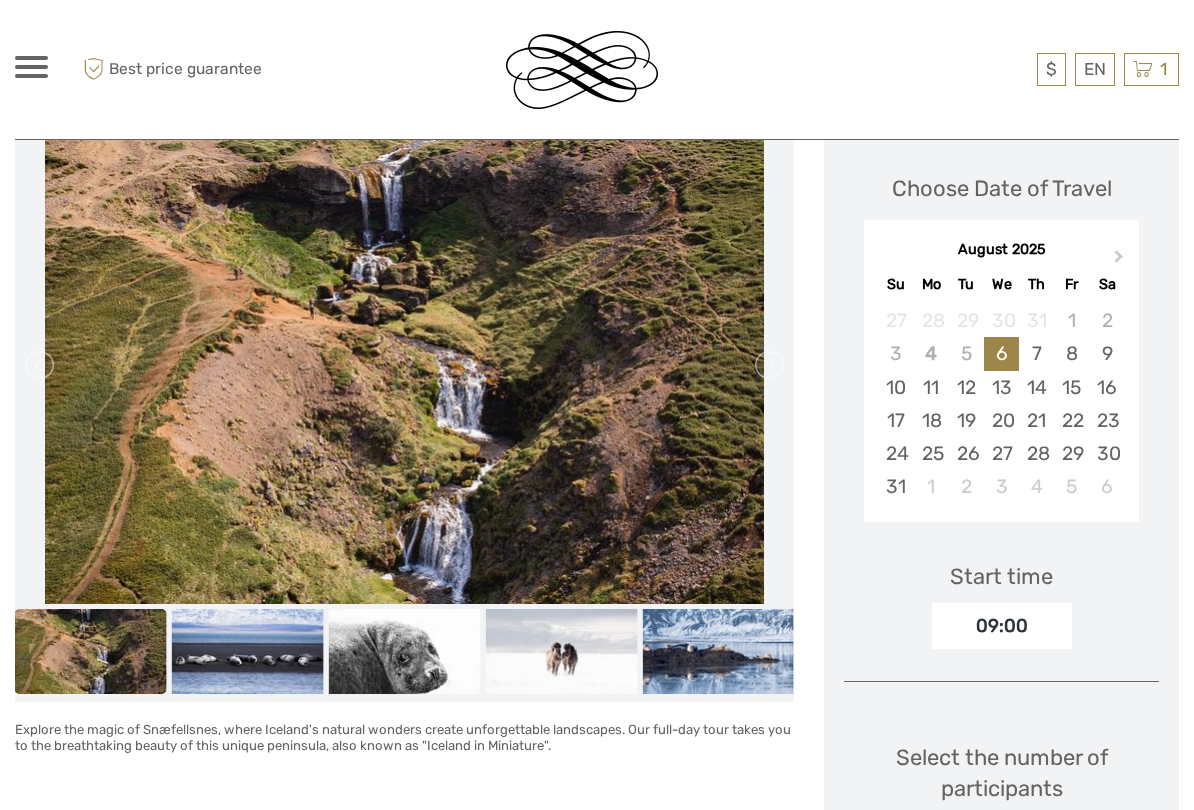 click on "Next Month" at bounding box center (1121, 261) 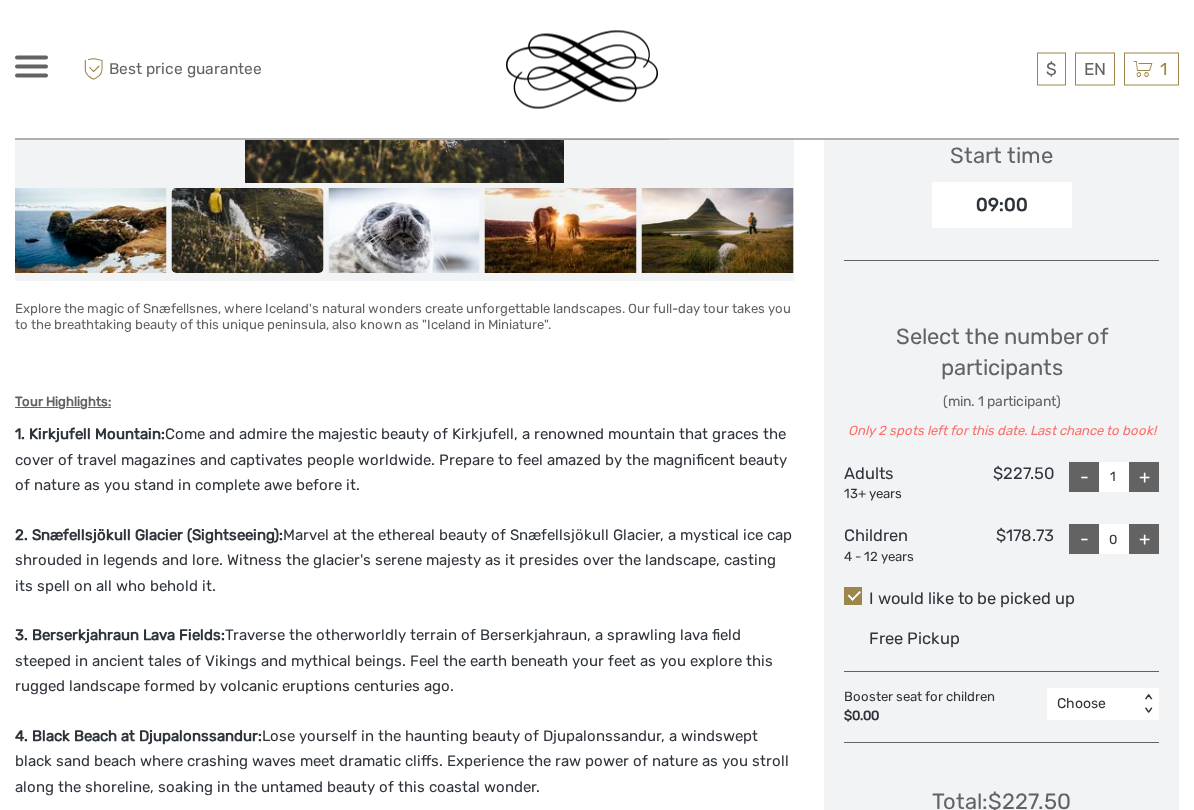 scroll, scrollTop: 733, scrollLeft: 0, axis: vertical 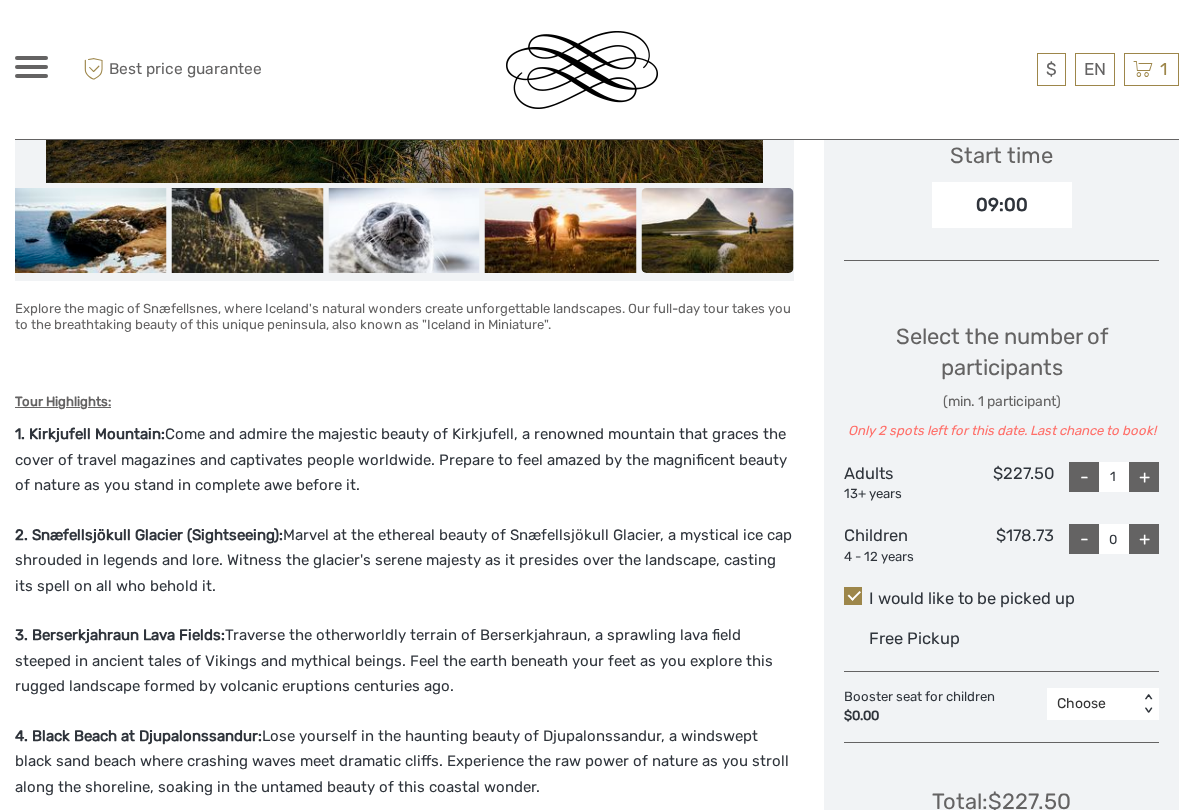 click on "+" at bounding box center (1144, 477) 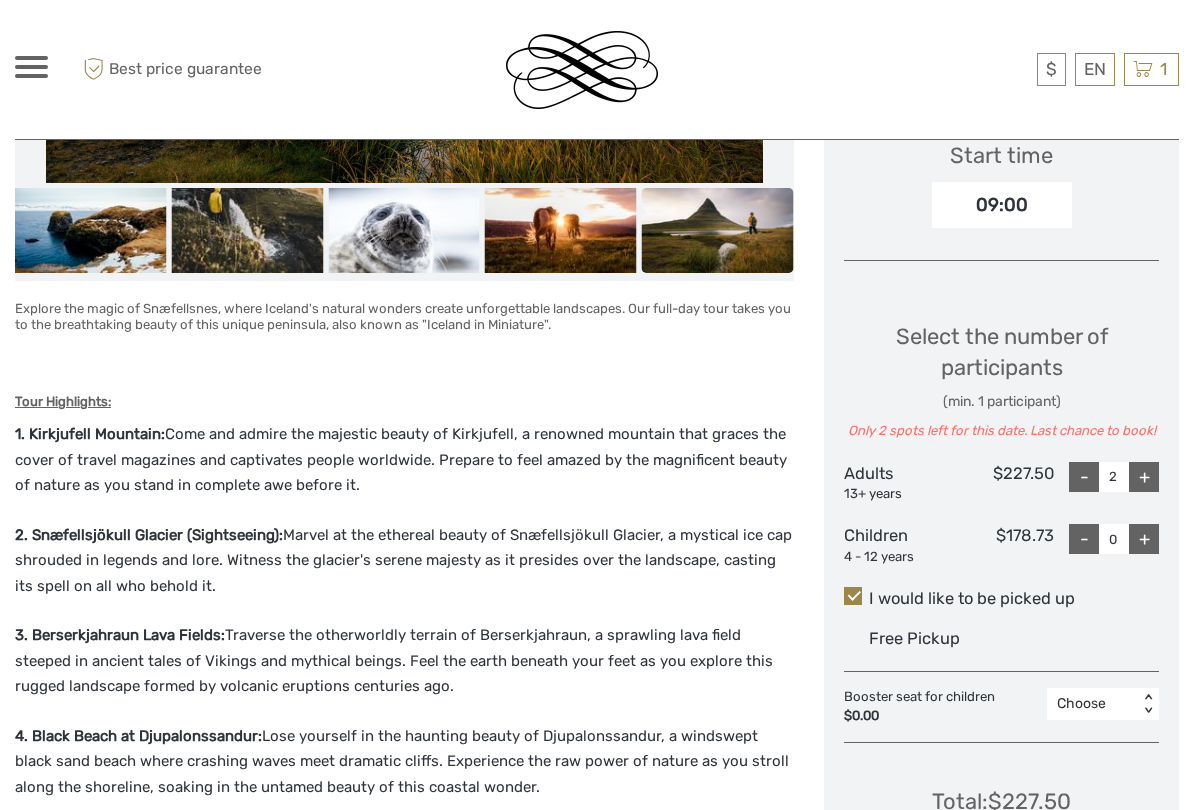 type on "2" 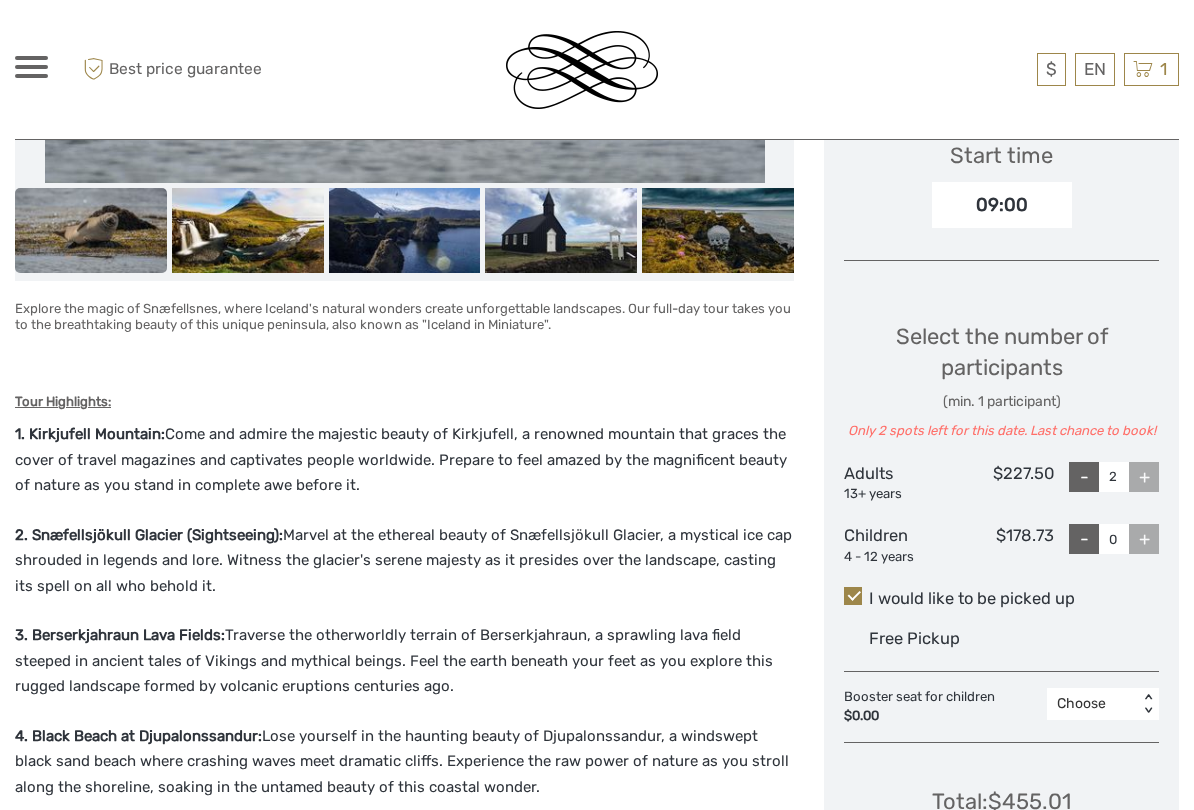 click on "+" at bounding box center (1144, 477) 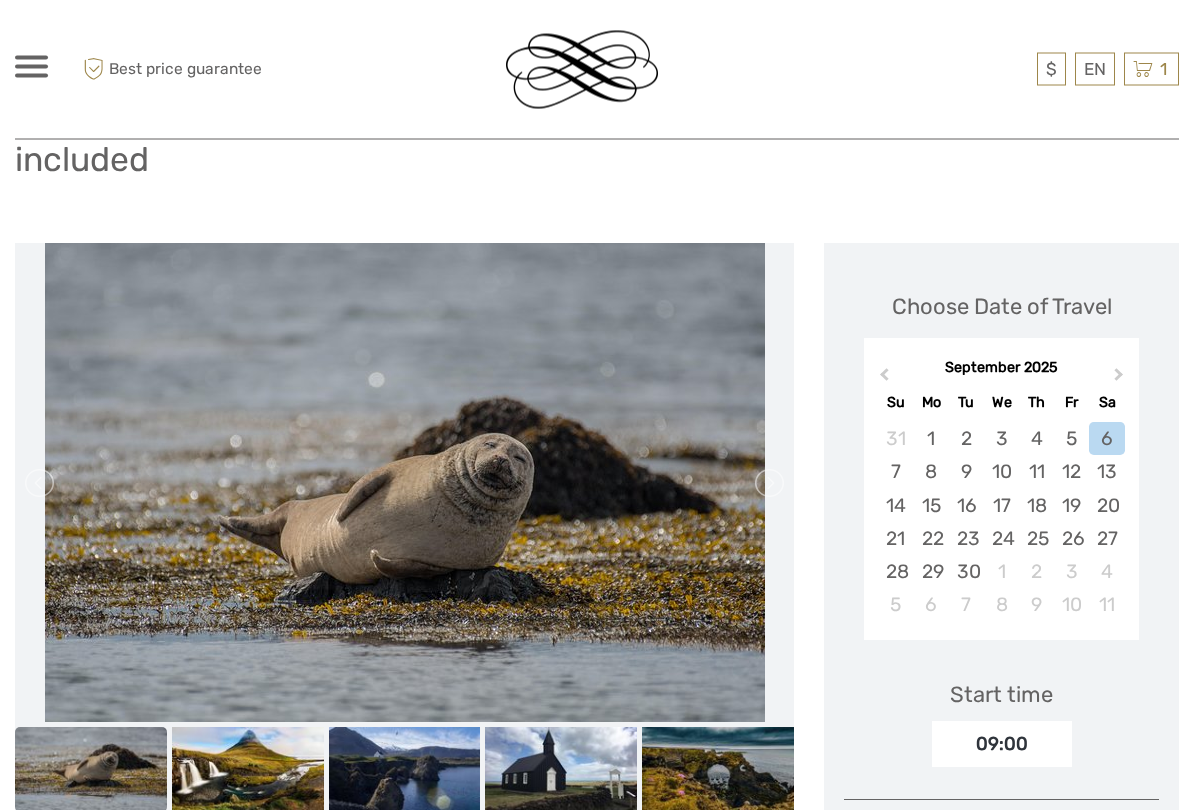 scroll, scrollTop: 194, scrollLeft: 0, axis: vertical 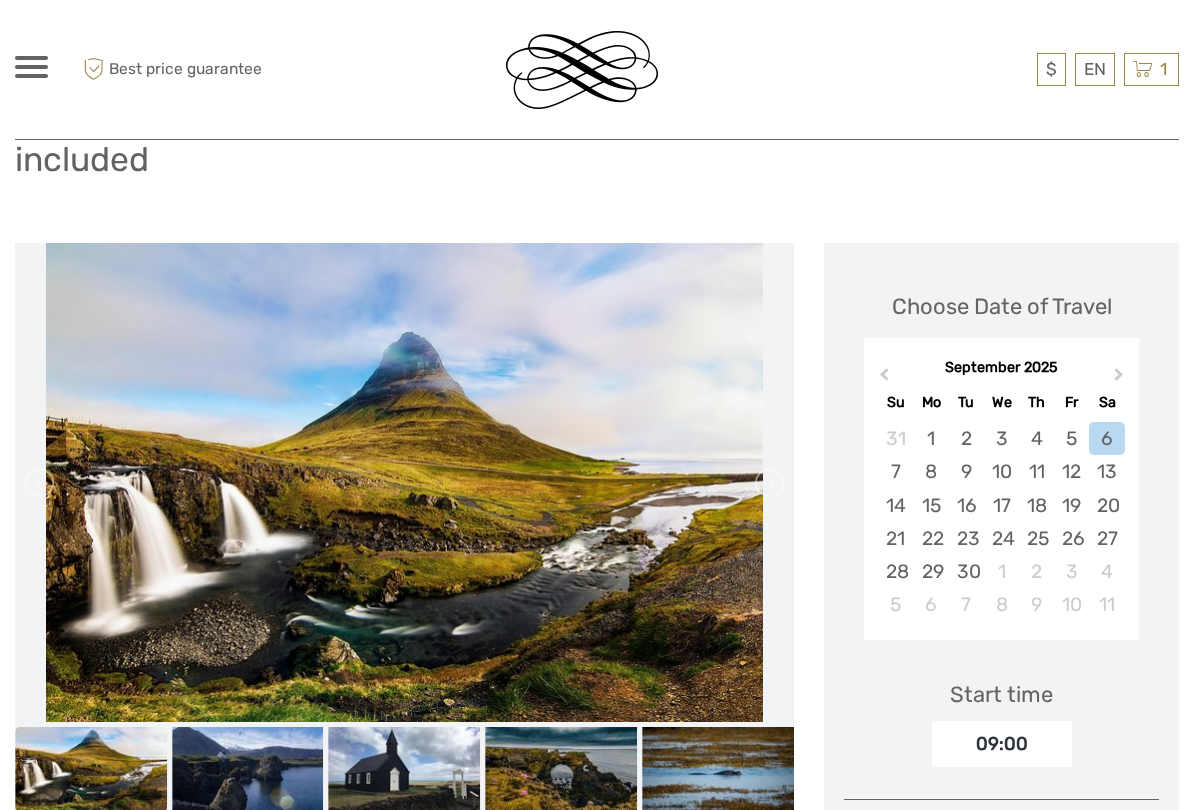 click on "27" at bounding box center (1106, 538) 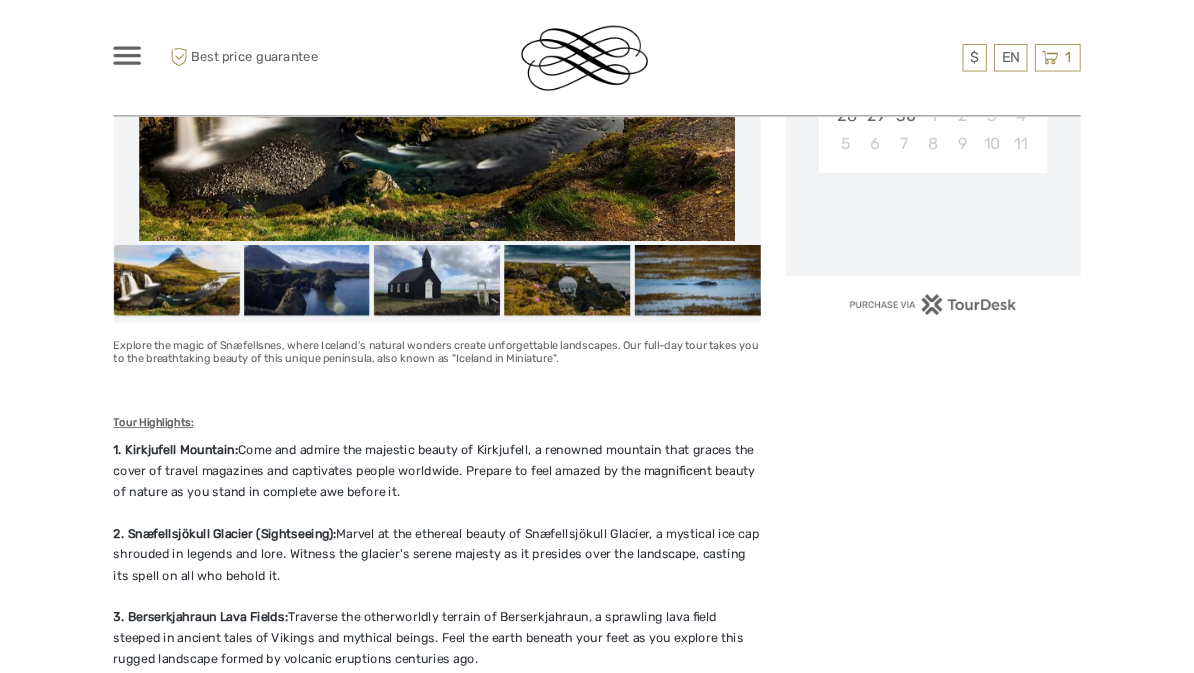 scroll, scrollTop: 612, scrollLeft: 0, axis: vertical 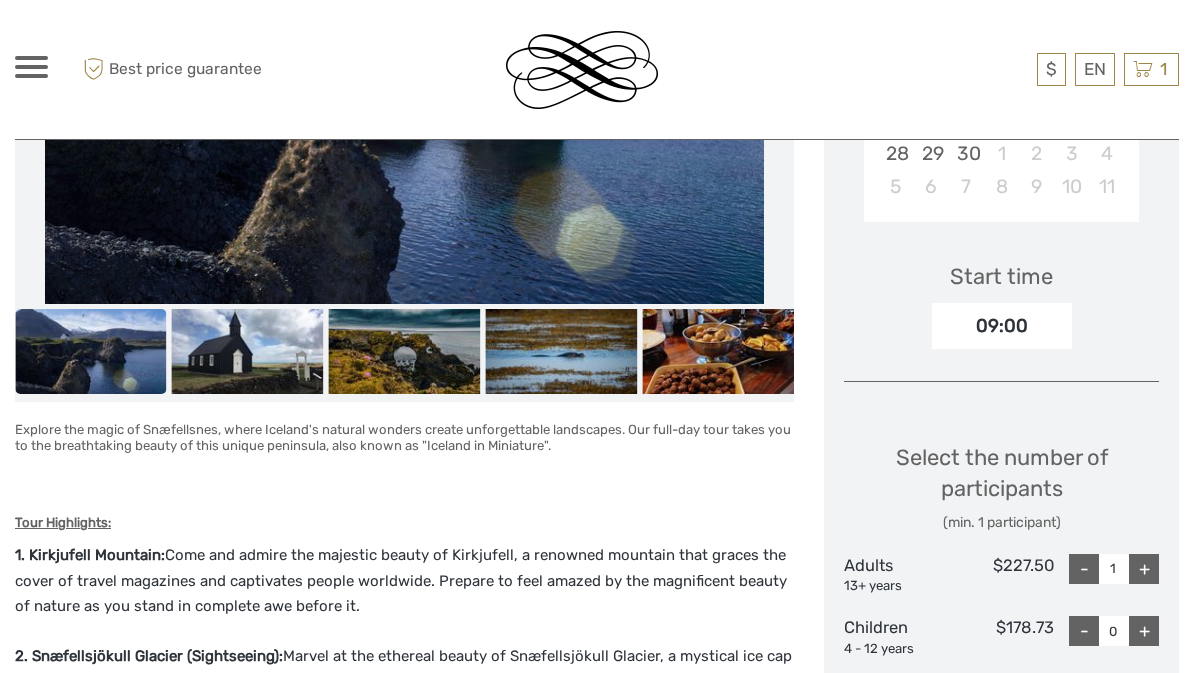 click on "+" at bounding box center (1144, 569) 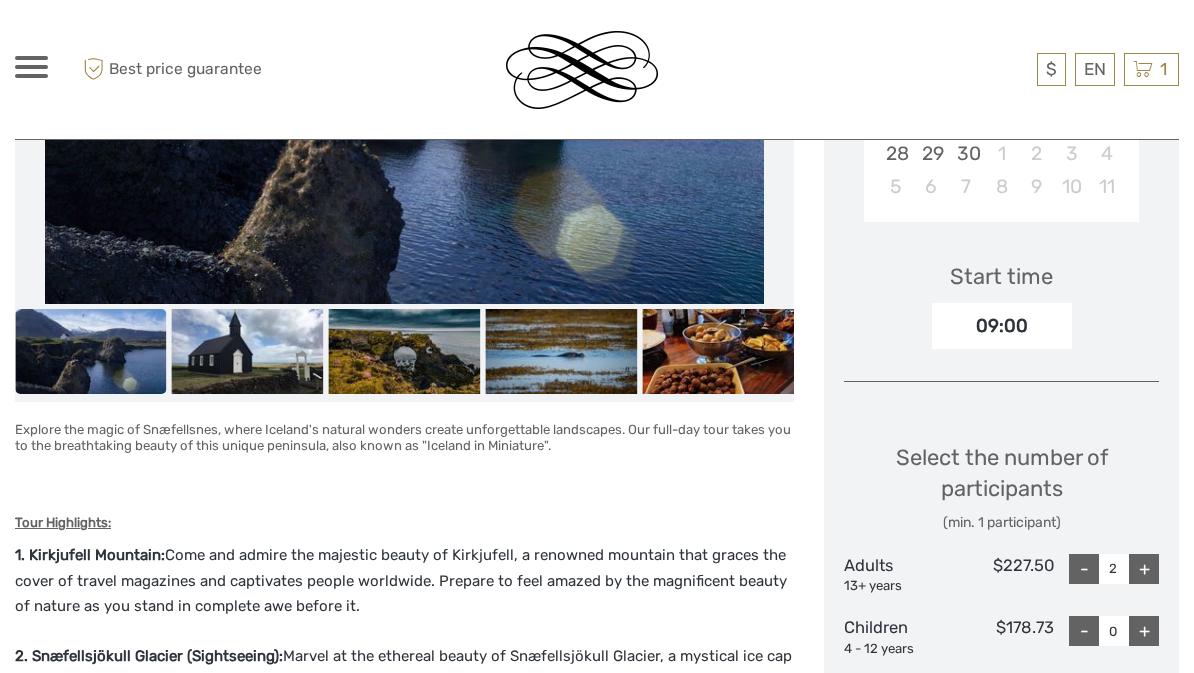 click on "+" at bounding box center [1144, 569] 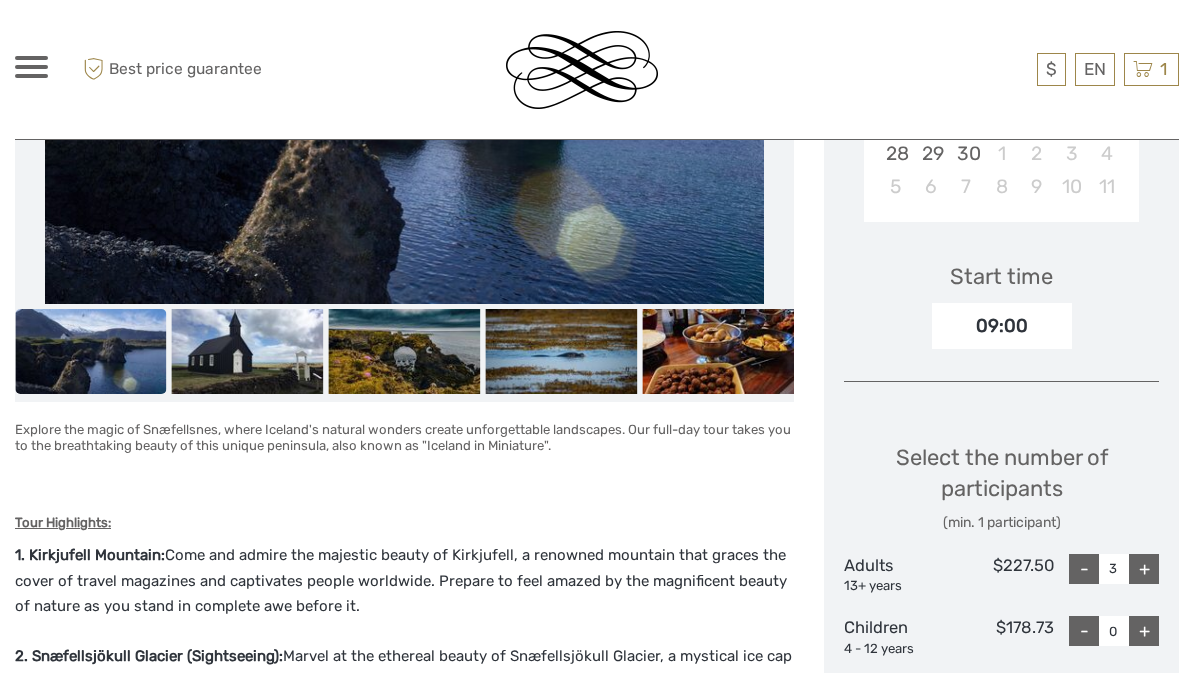 click on "+" at bounding box center (1144, 569) 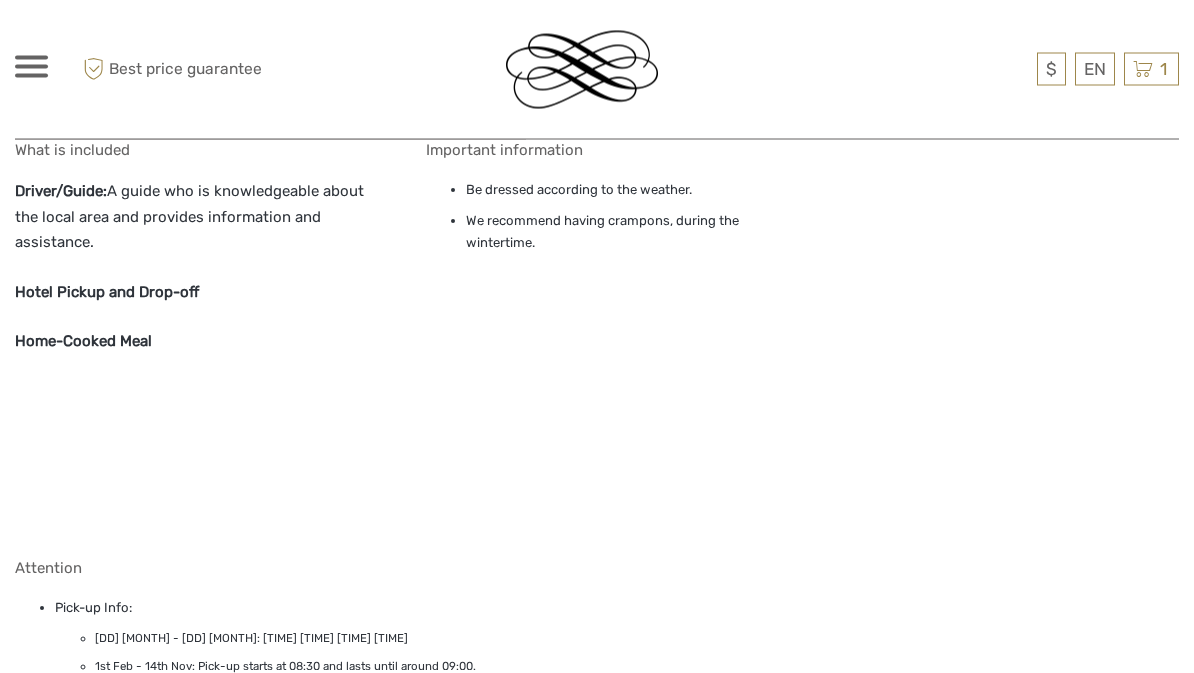 scroll, scrollTop: 2648, scrollLeft: 0, axis: vertical 